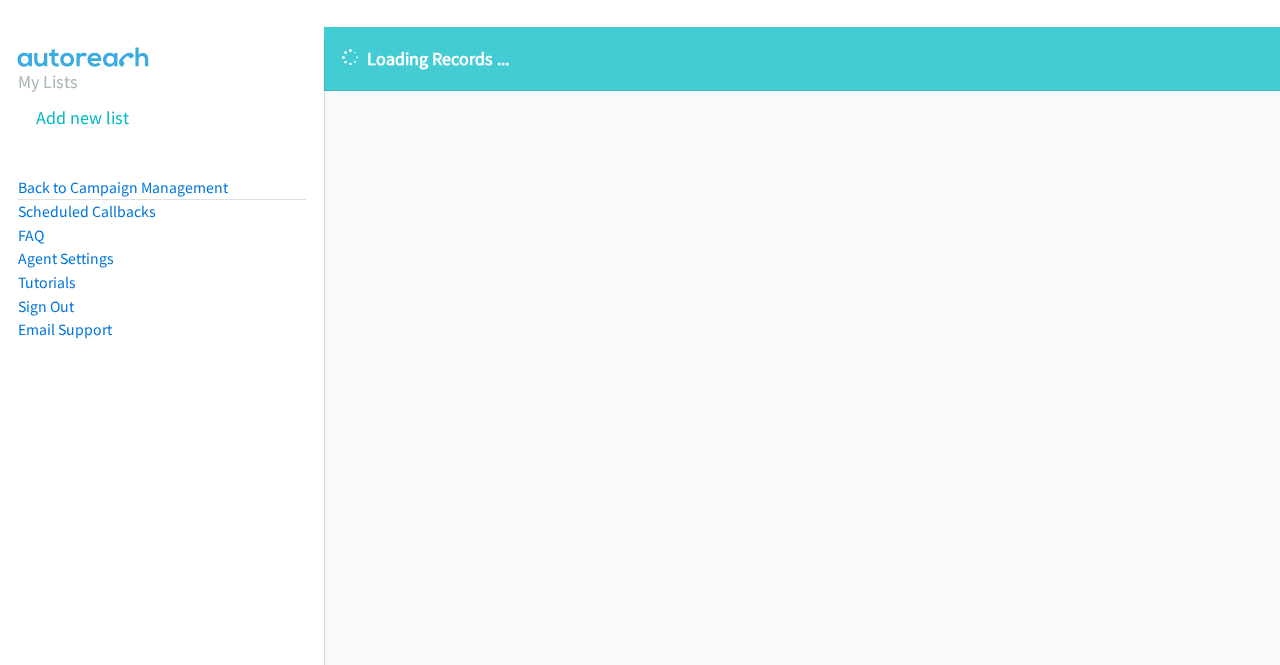 scroll, scrollTop: 0, scrollLeft: 0, axis: both 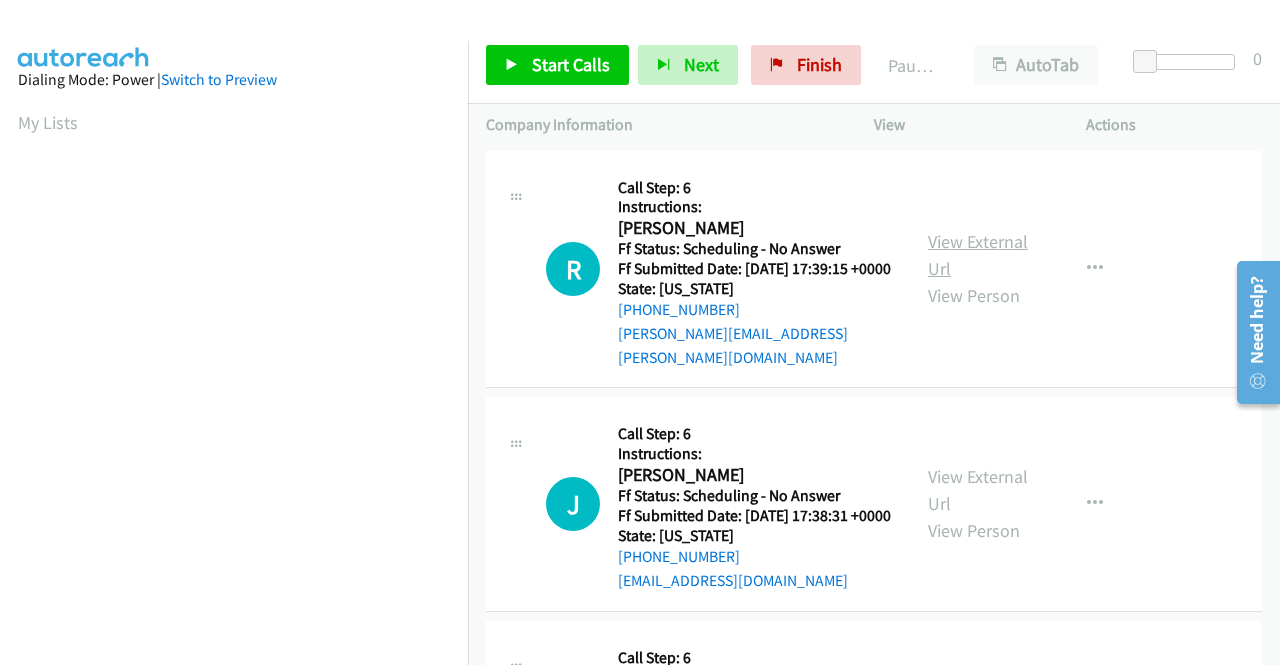 click on "View External Url" at bounding box center (978, 255) 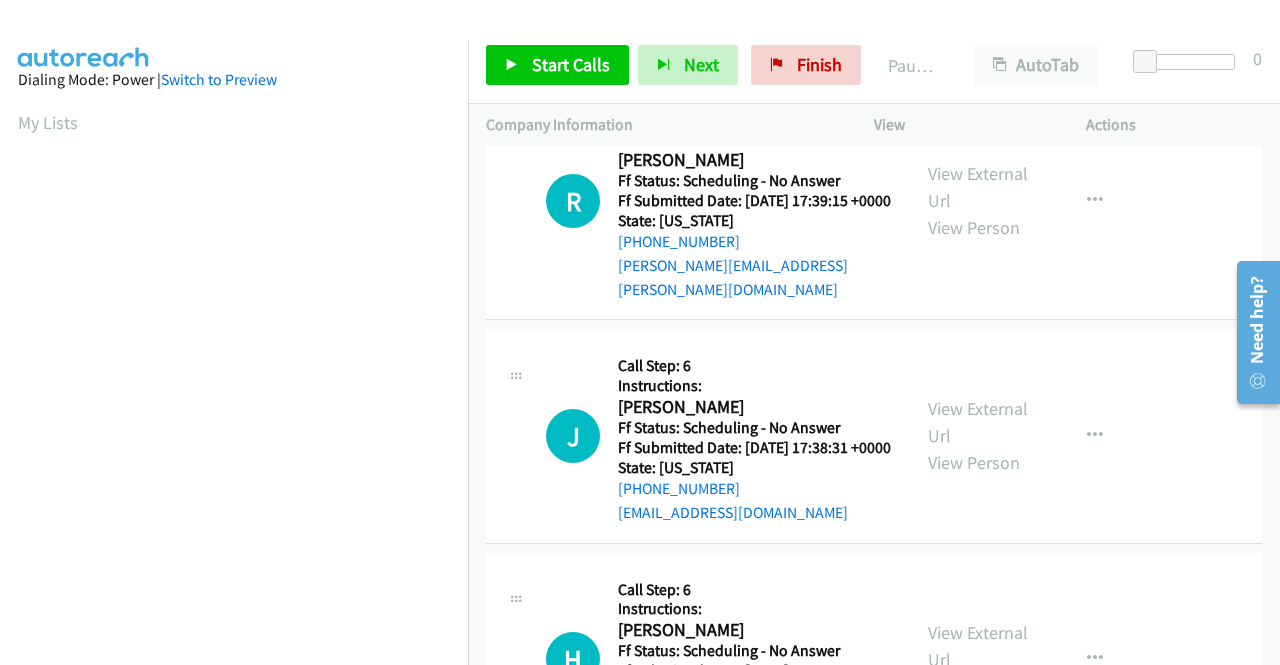scroll, scrollTop: 100, scrollLeft: 0, axis: vertical 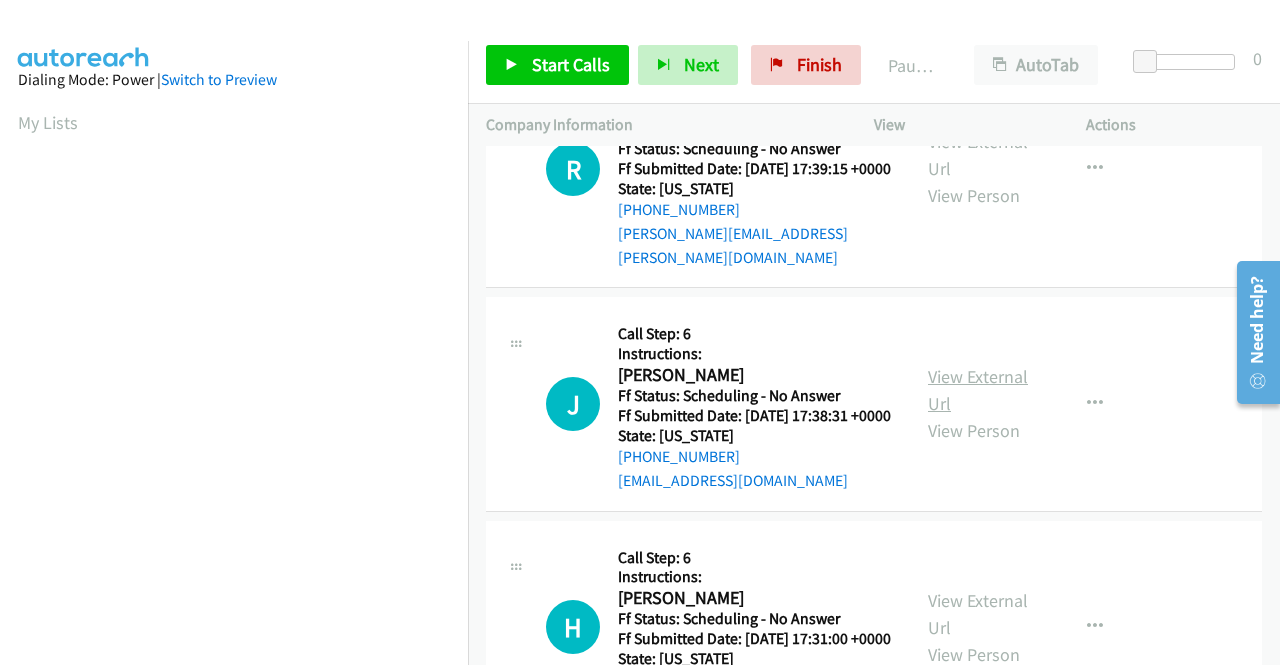 click on "View External Url" at bounding box center [978, 390] 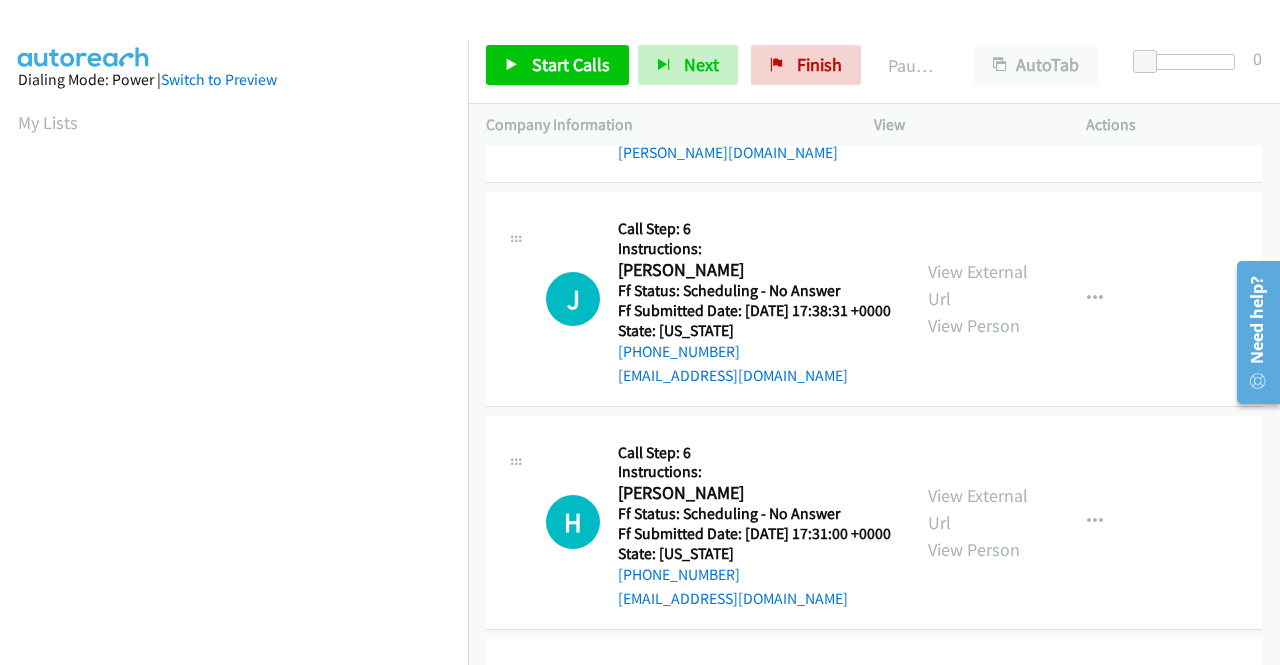 scroll, scrollTop: 300, scrollLeft: 0, axis: vertical 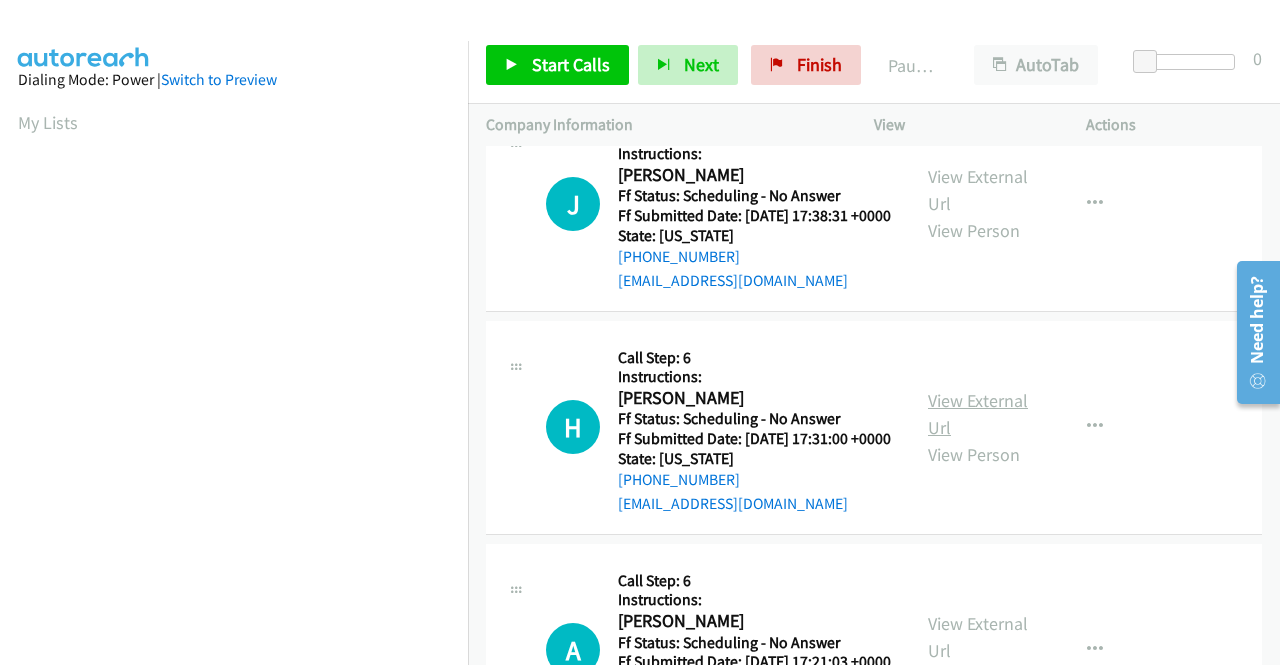 click on "View External Url" at bounding box center [978, 414] 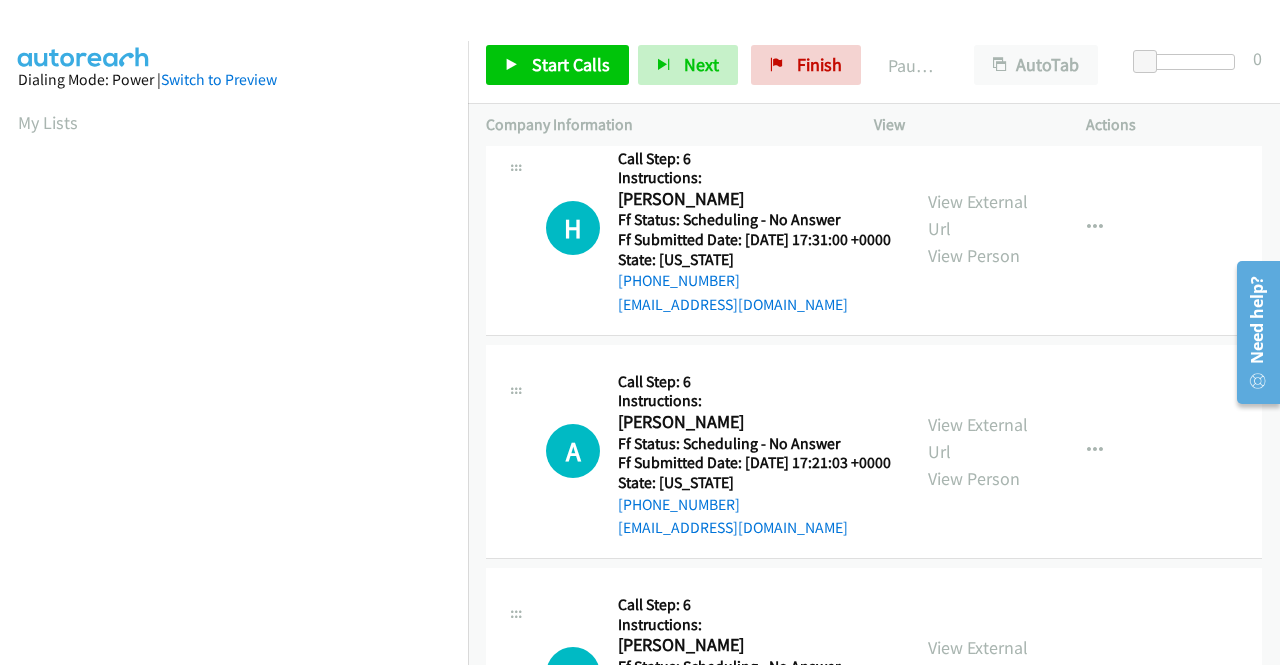scroll, scrollTop: 500, scrollLeft: 0, axis: vertical 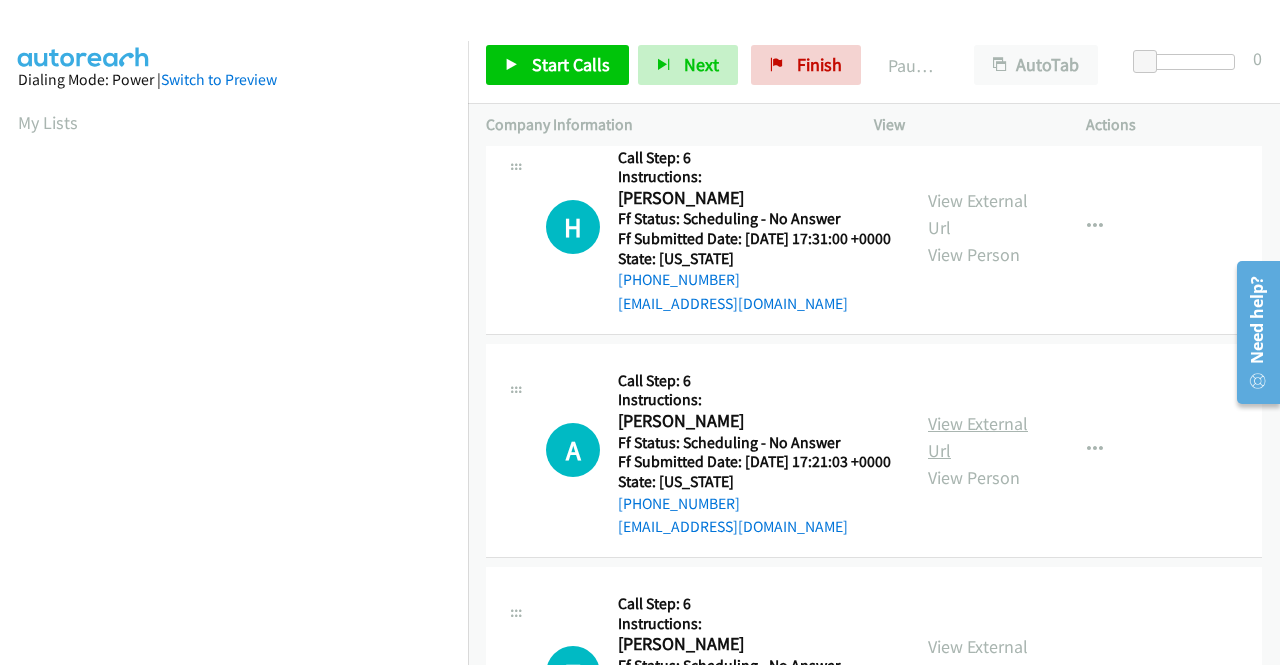 click on "View External Url" at bounding box center [978, 437] 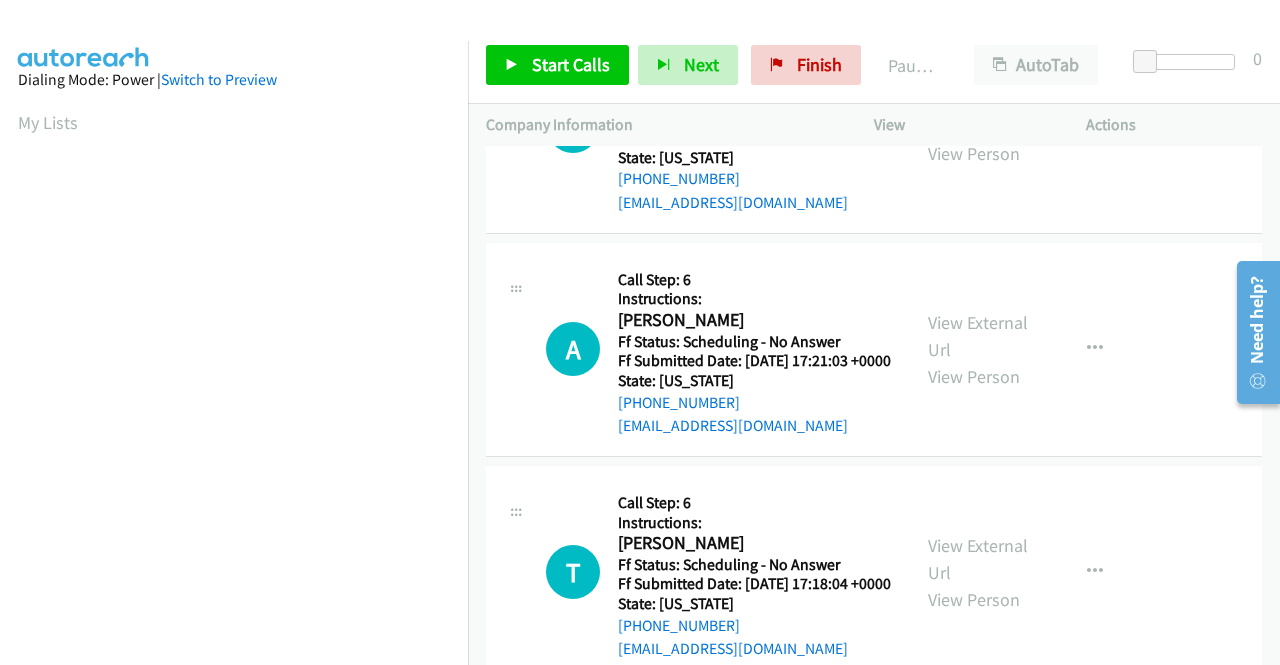 scroll, scrollTop: 700, scrollLeft: 0, axis: vertical 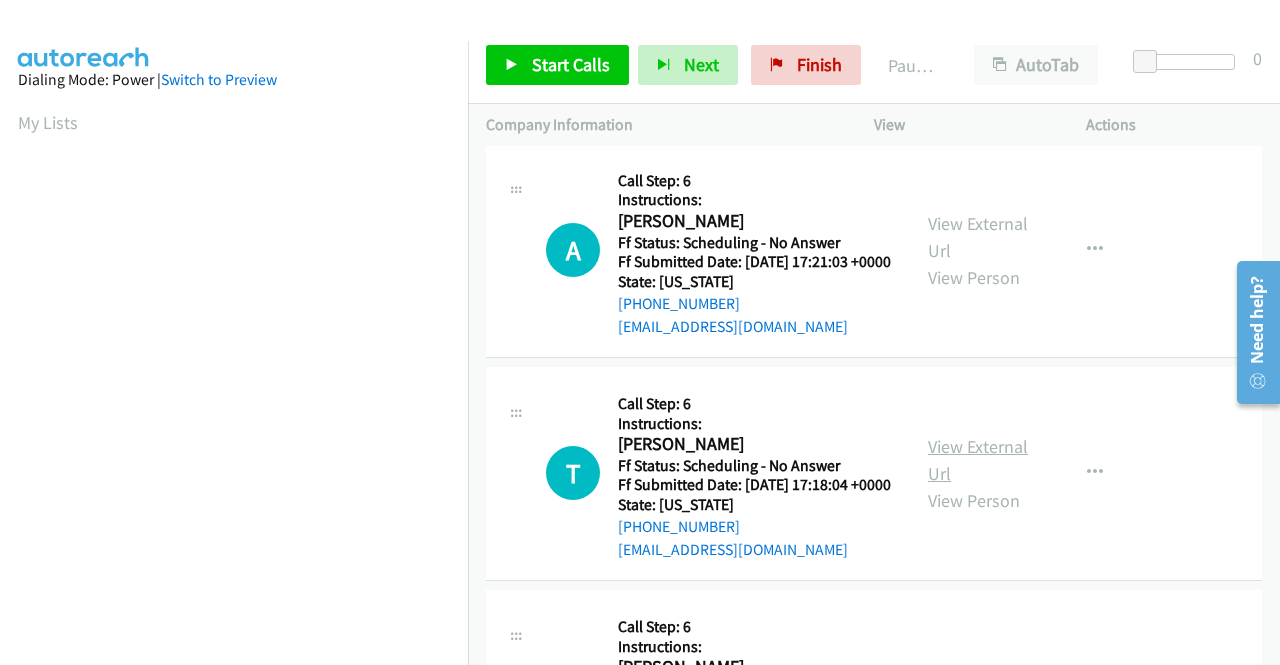 click on "View External Url" at bounding box center [978, 460] 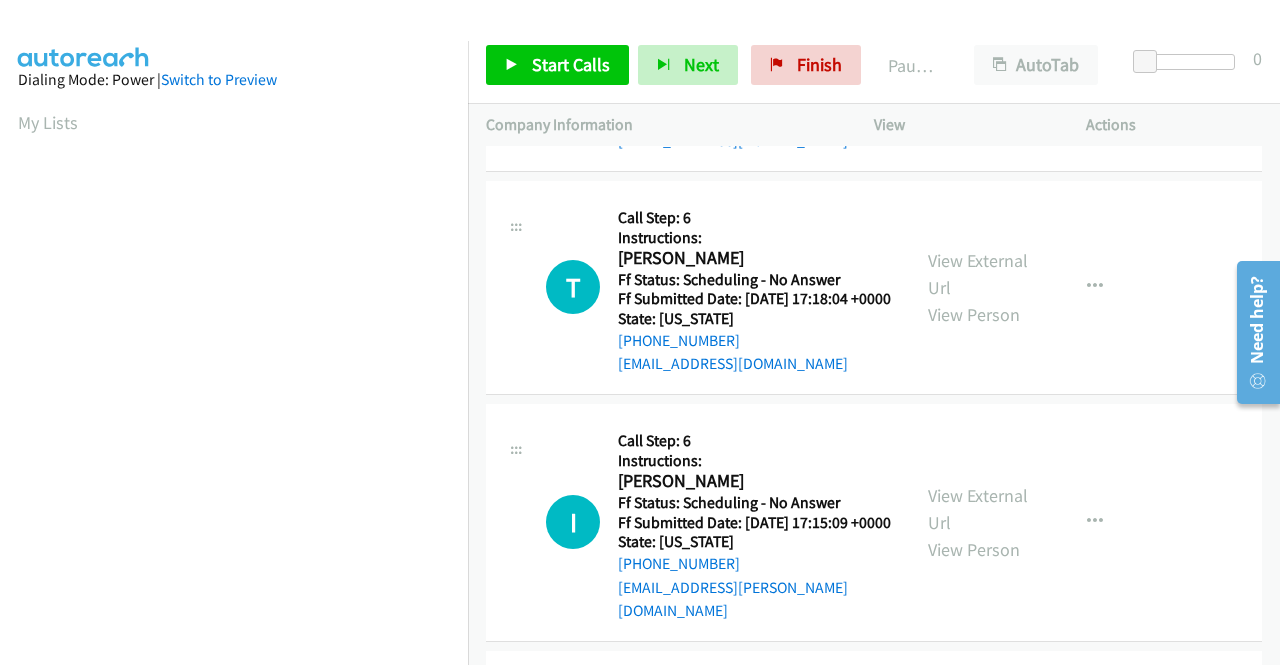 scroll, scrollTop: 900, scrollLeft: 0, axis: vertical 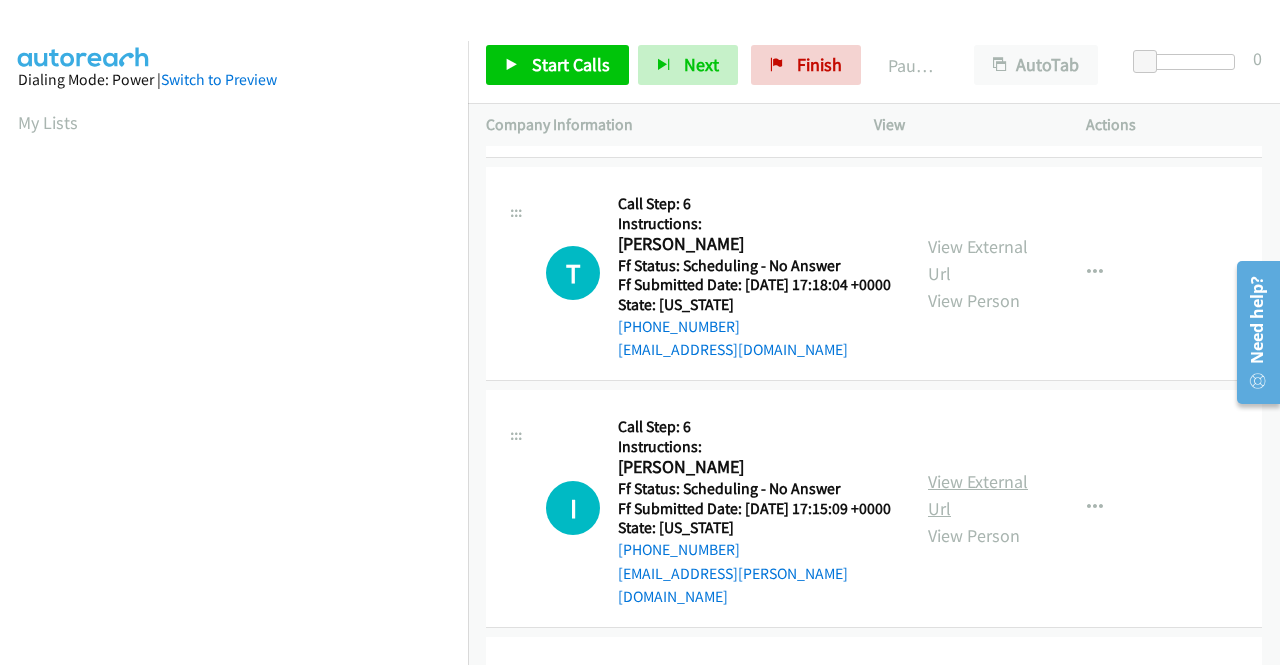 click on "View External Url" at bounding box center (978, 495) 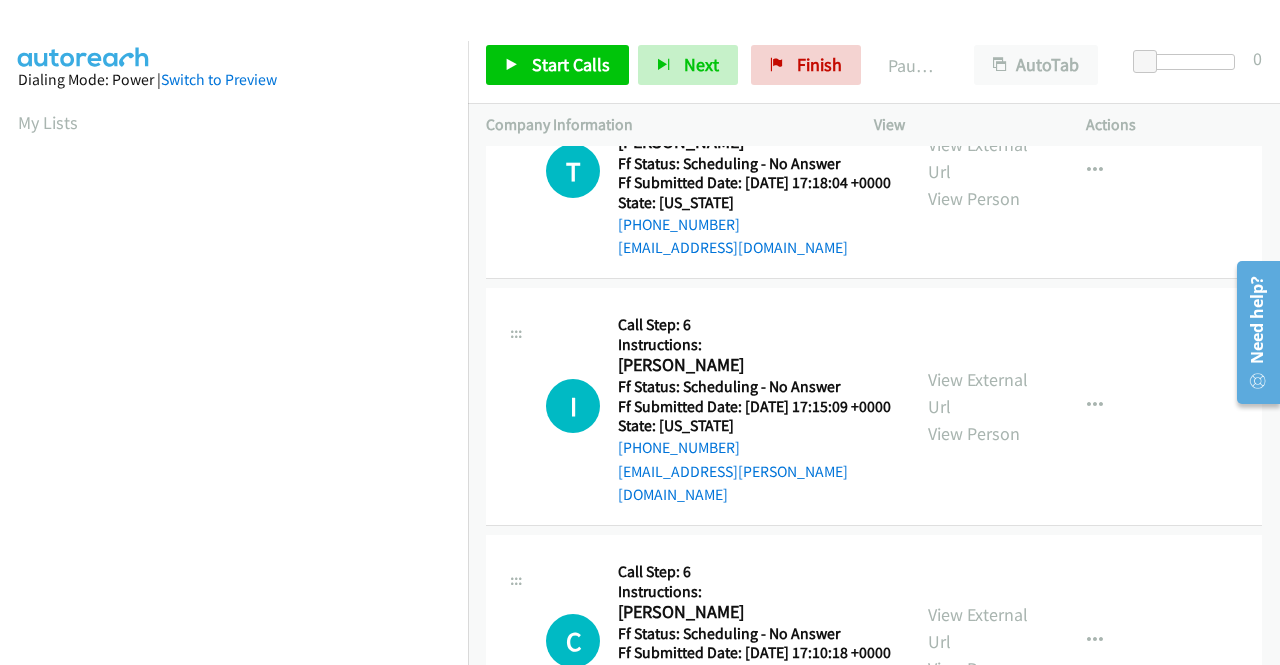 scroll, scrollTop: 1200, scrollLeft: 0, axis: vertical 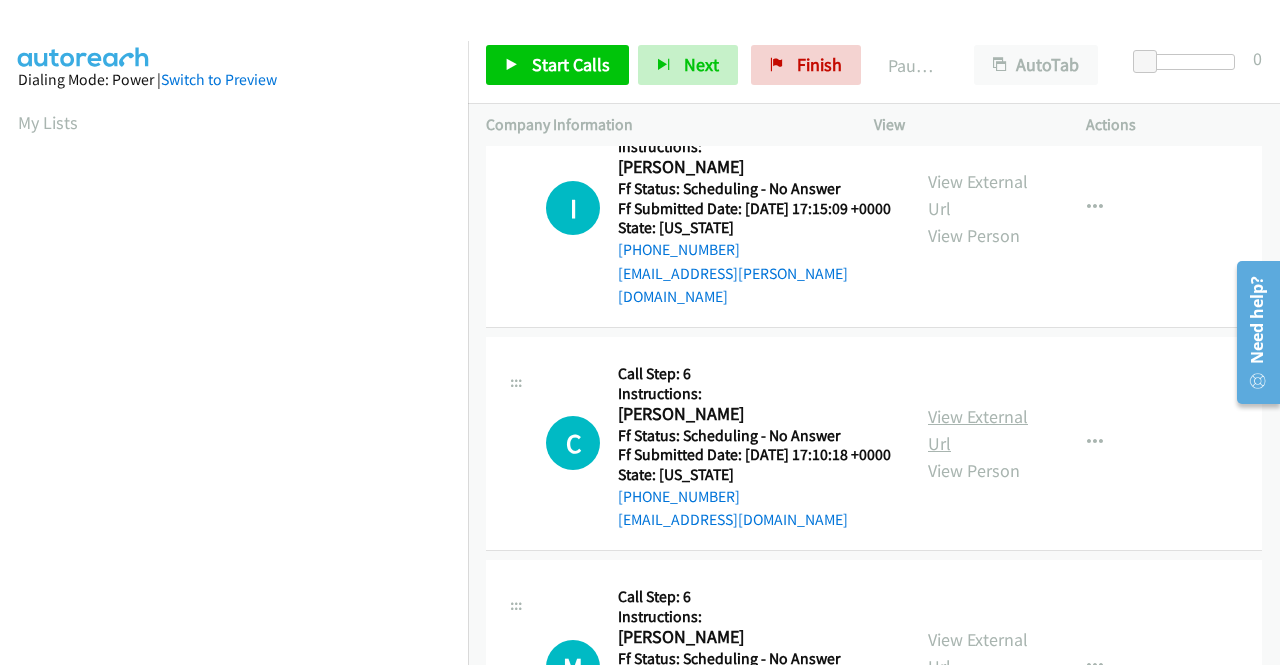 click on "View External Url" at bounding box center [978, 430] 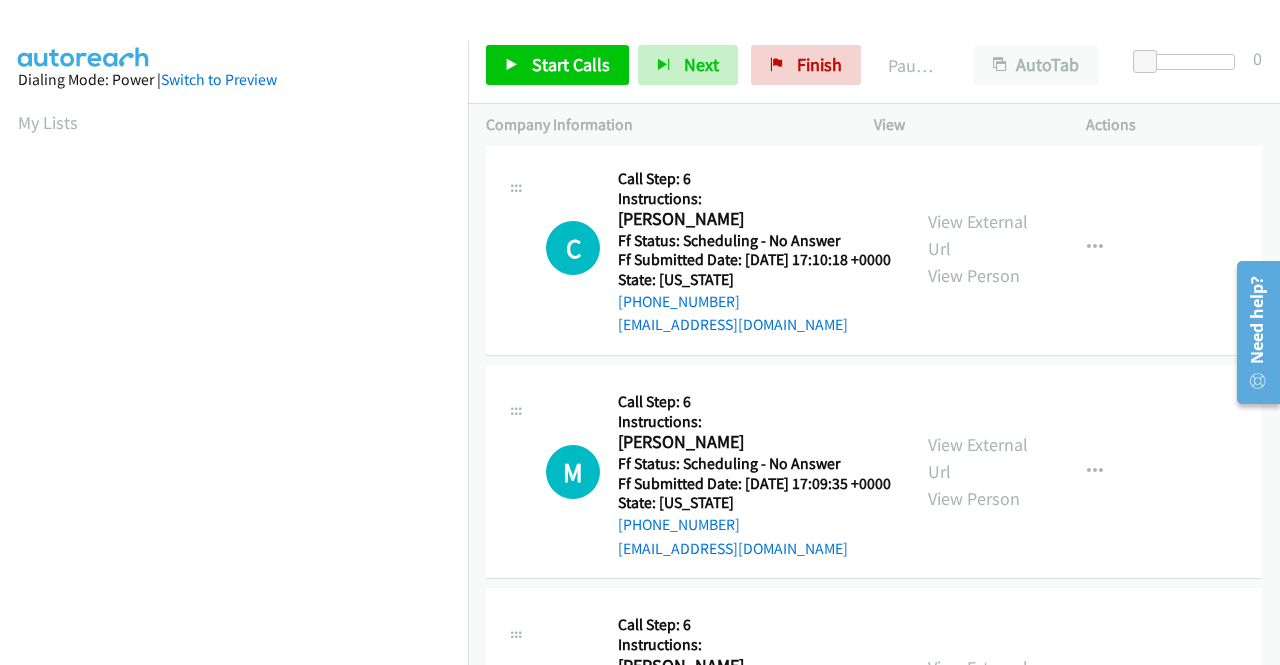 scroll, scrollTop: 1400, scrollLeft: 0, axis: vertical 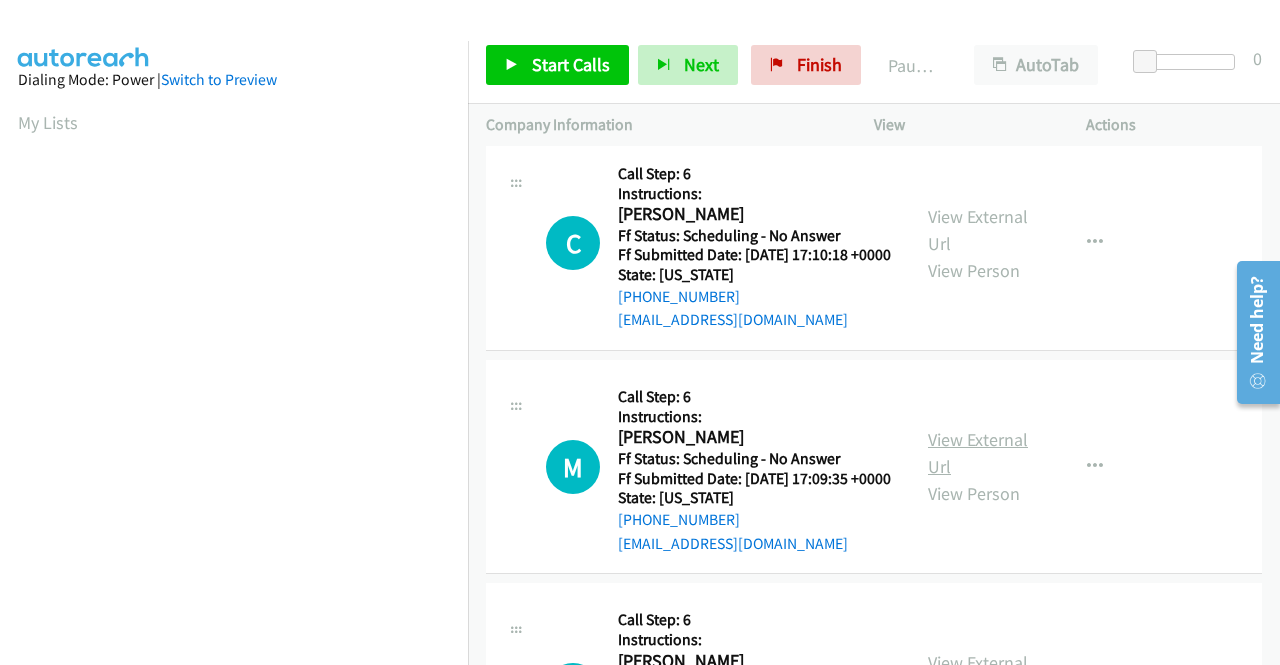 click on "View External Url" at bounding box center [978, 453] 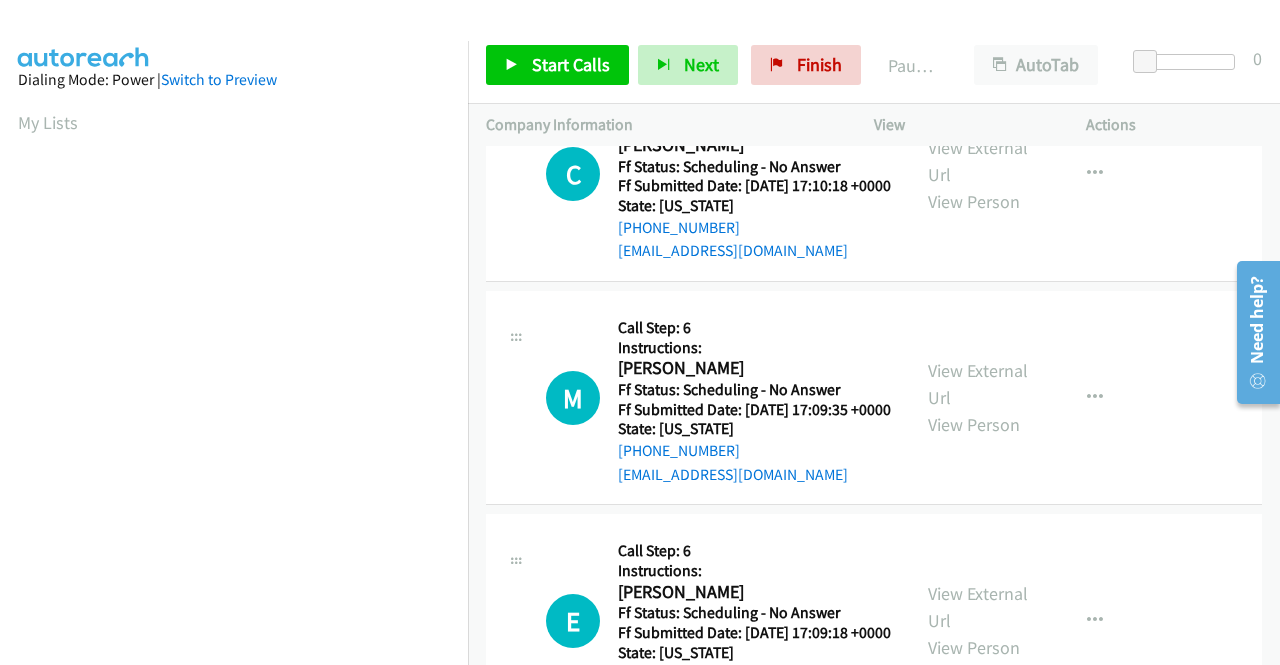 scroll, scrollTop: 1600, scrollLeft: 0, axis: vertical 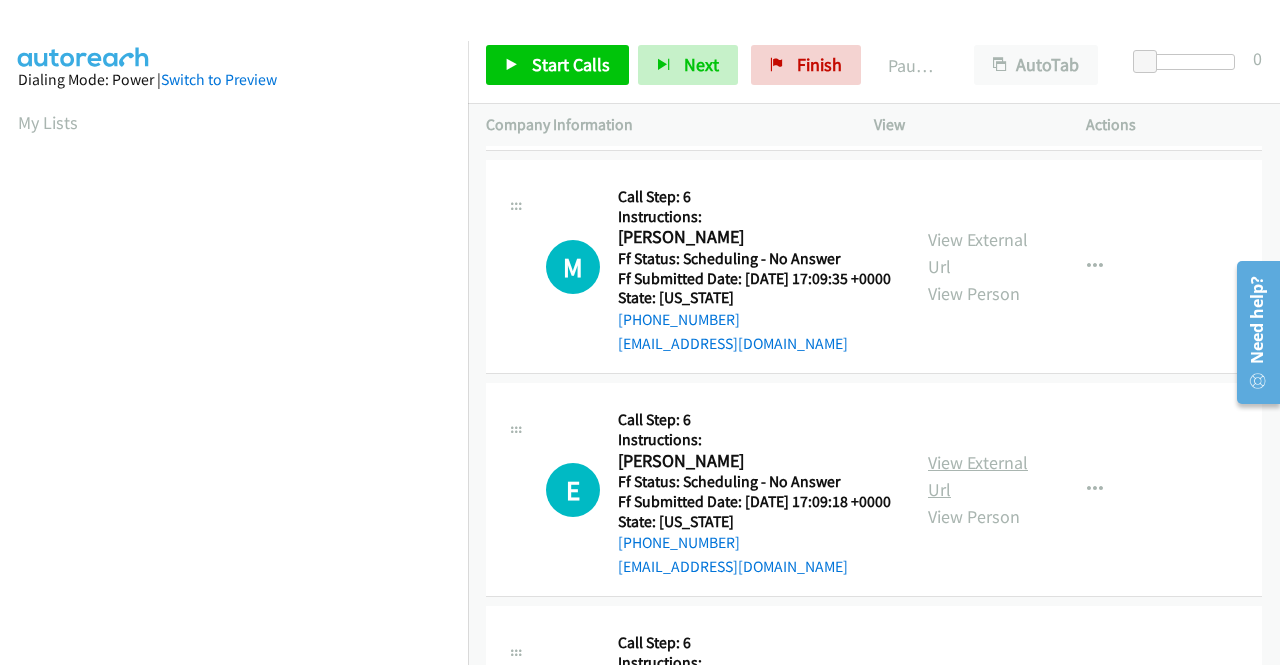 click on "View External Url" at bounding box center (978, 476) 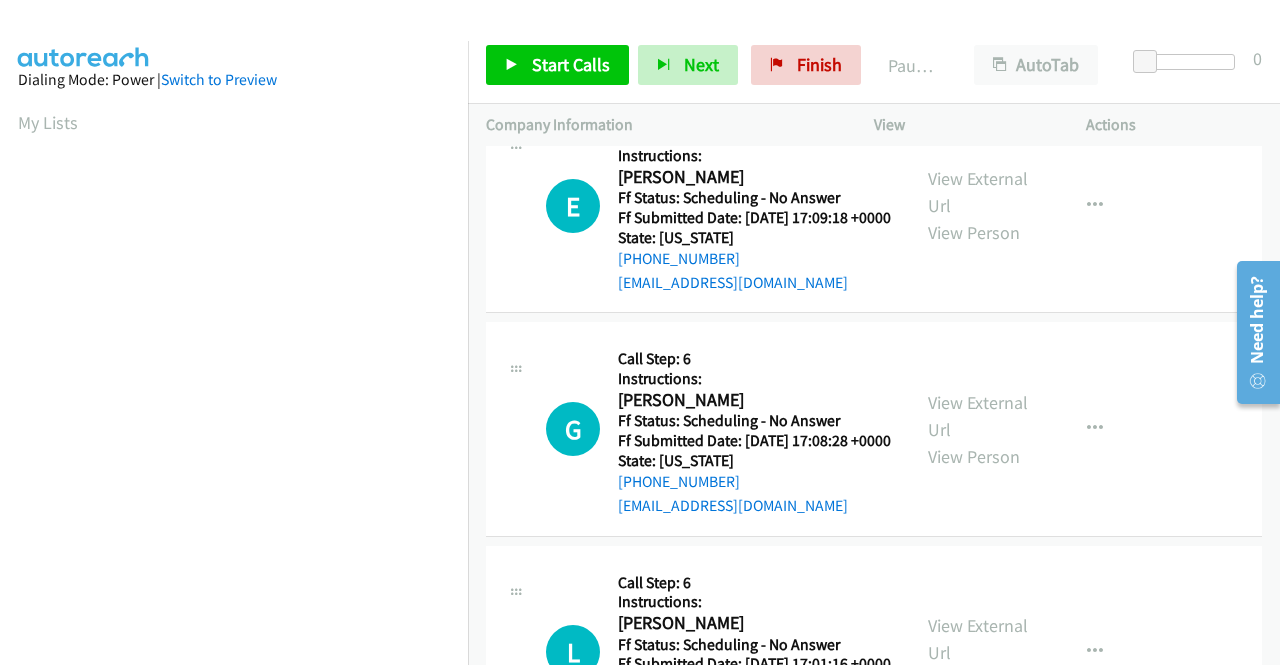 scroll, scrollTop: 1900, scrollLeft: 0, axis: vertical 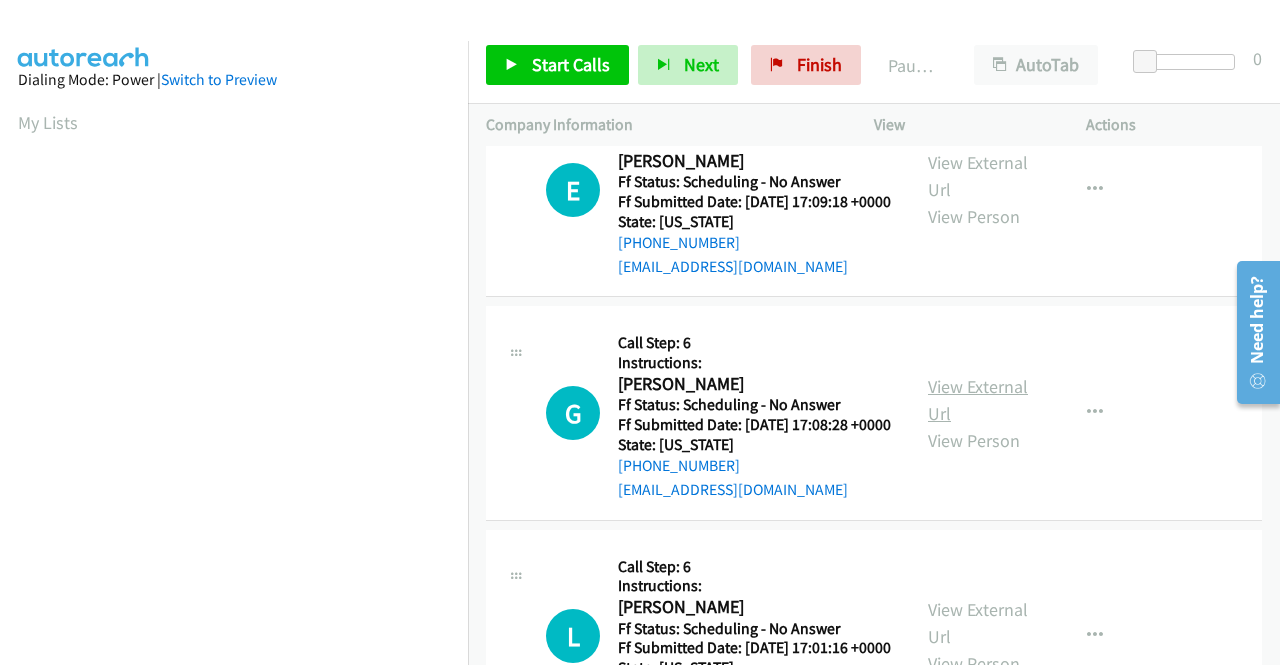click on "View External Url" at bounding box center (978, 400) 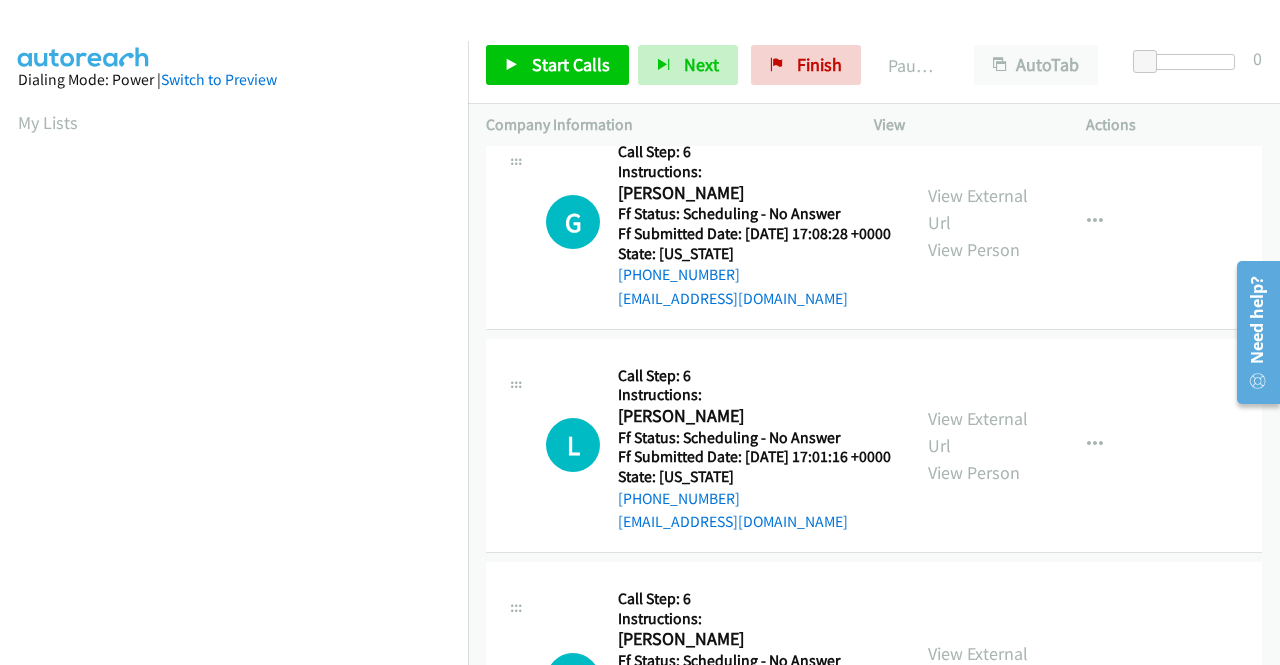 scroll, scrollTop: 2100, scrollLeft: 0, axis: vertical 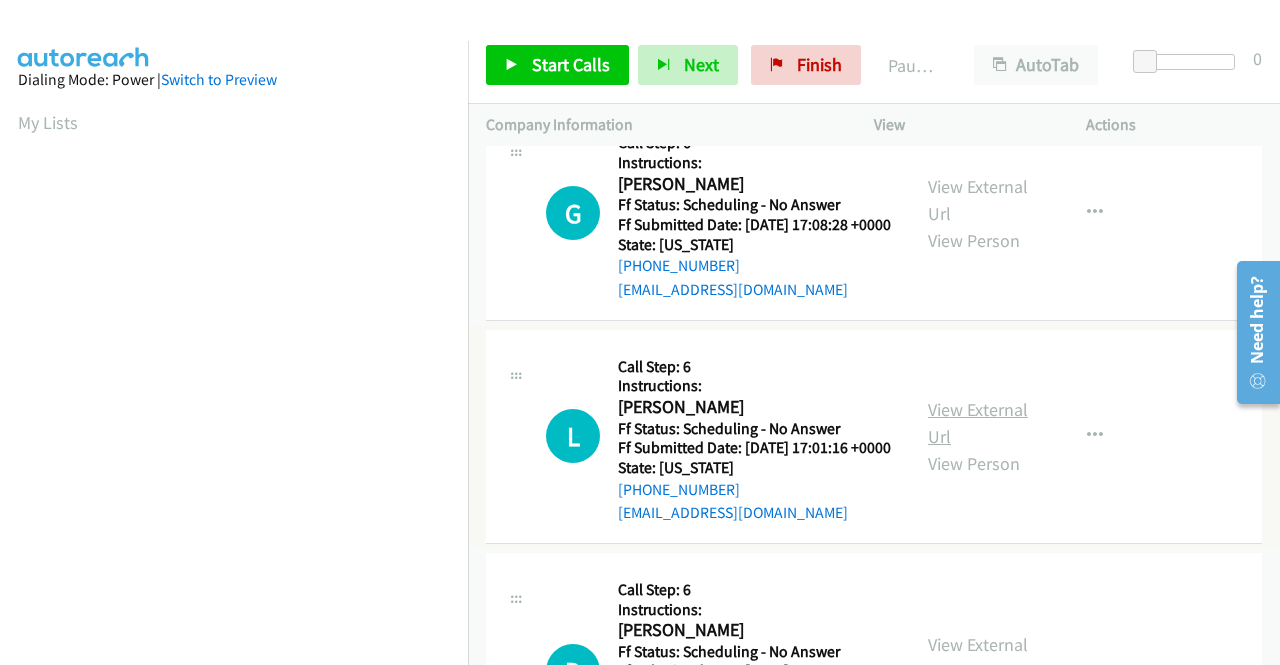 click on "View External Url" at bounding box center (978, 423) 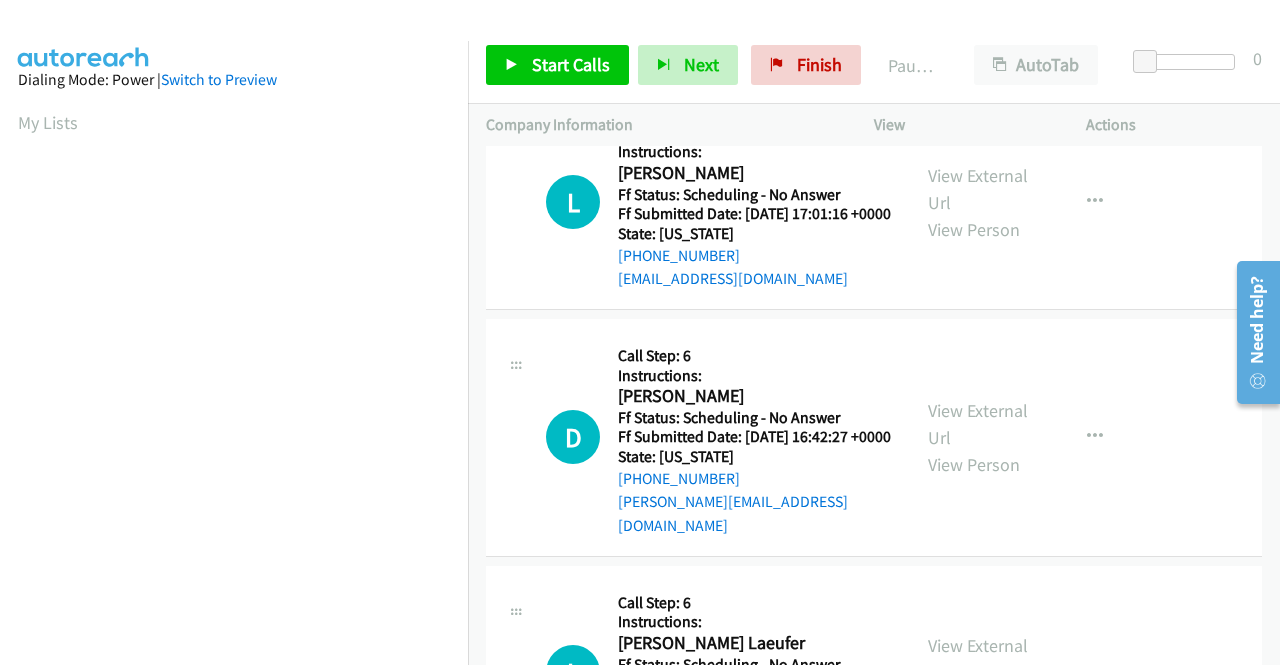 scroll, scrollTop: 2400, scrollLeft: 0, axis: vertical 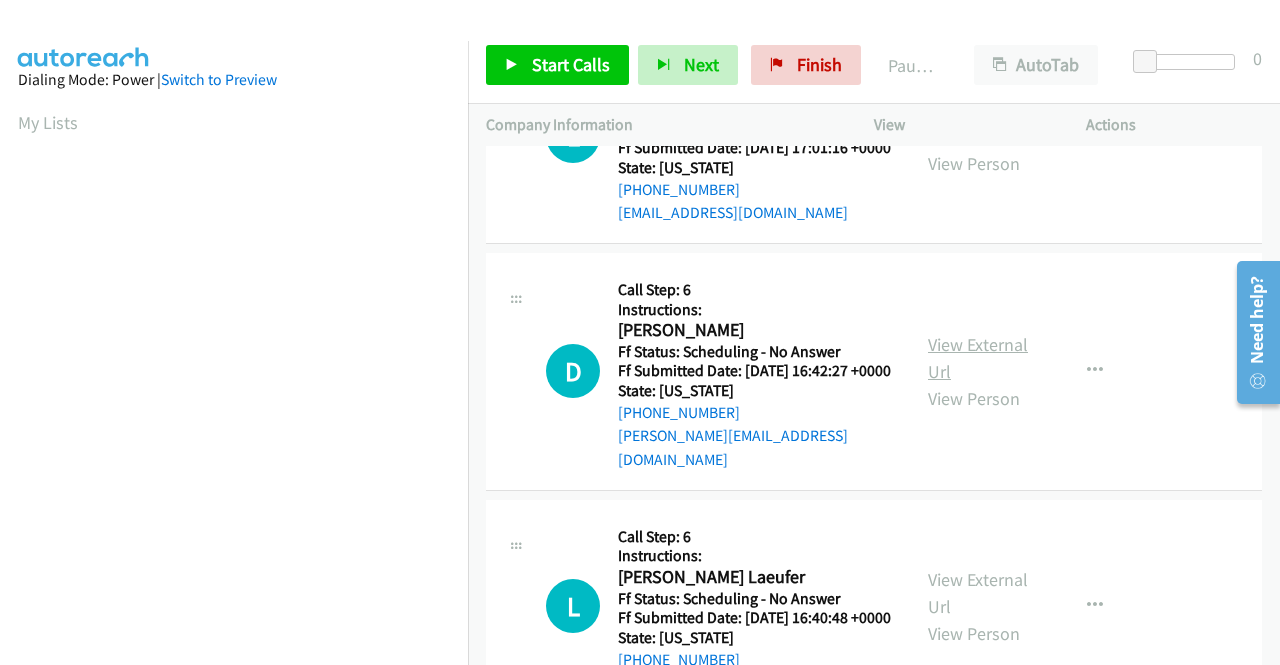 click on "View External Url" at bounding box center (978, 358) 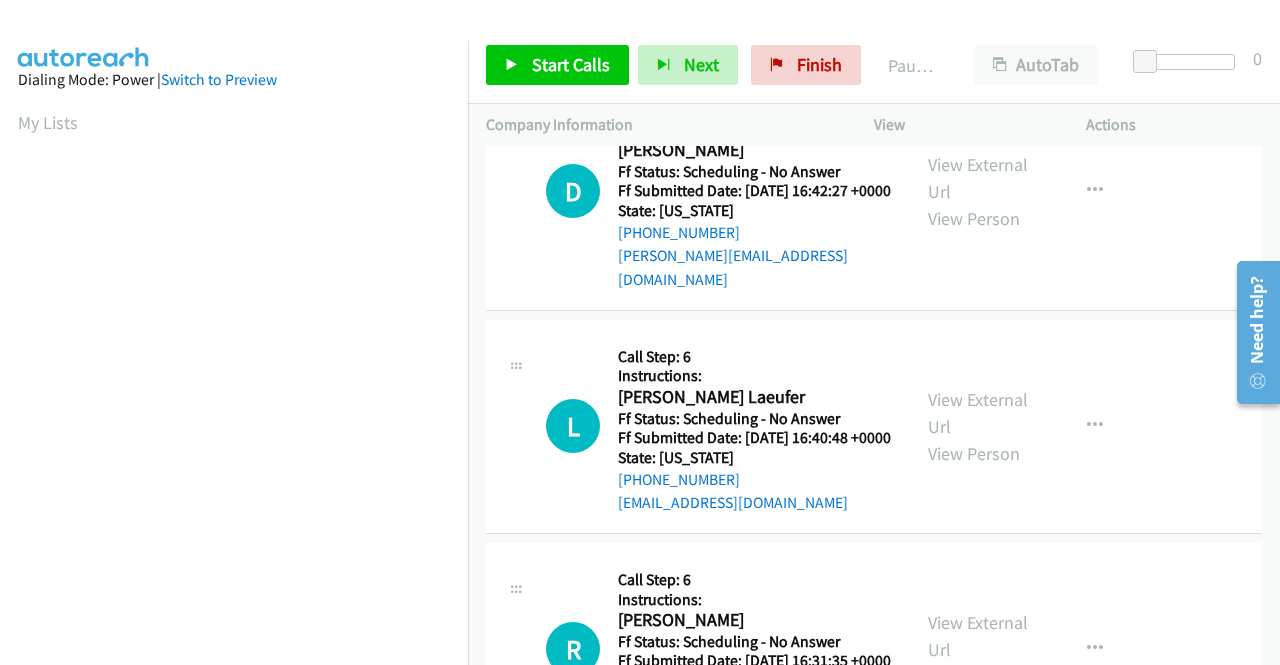 scroll, scrollTop: 2600, scrollLeft: 0, axis: vertical 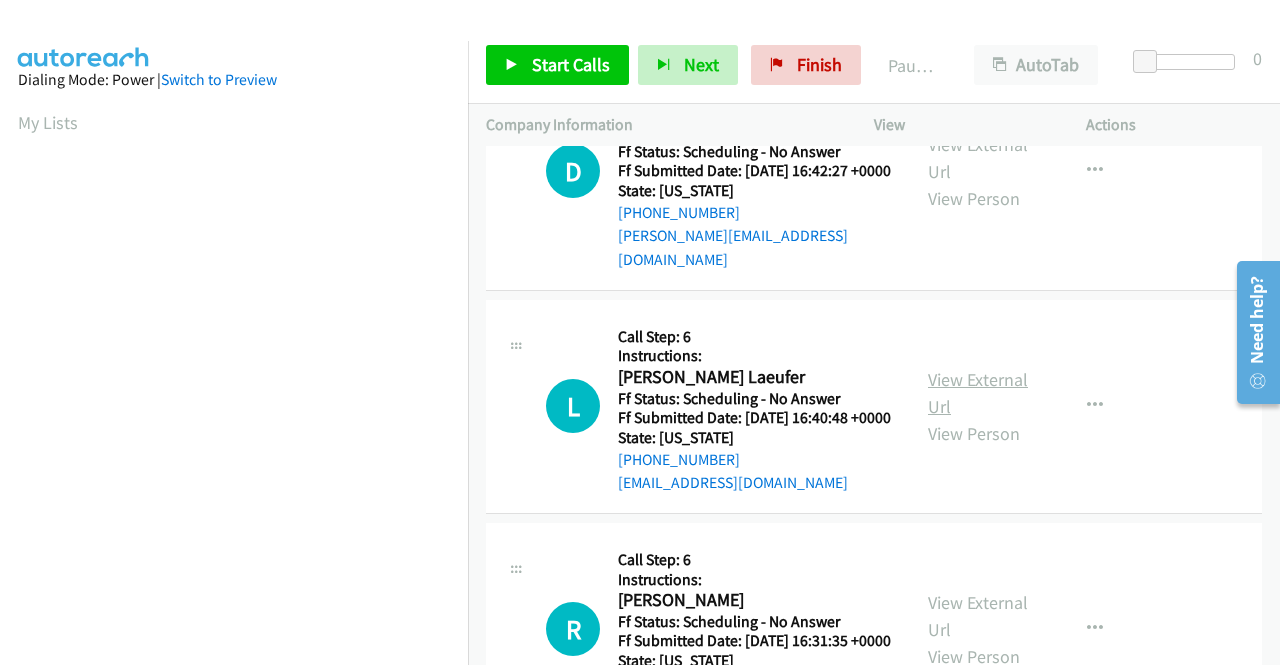 click on "View External Url" at bounding box center (978, 393) 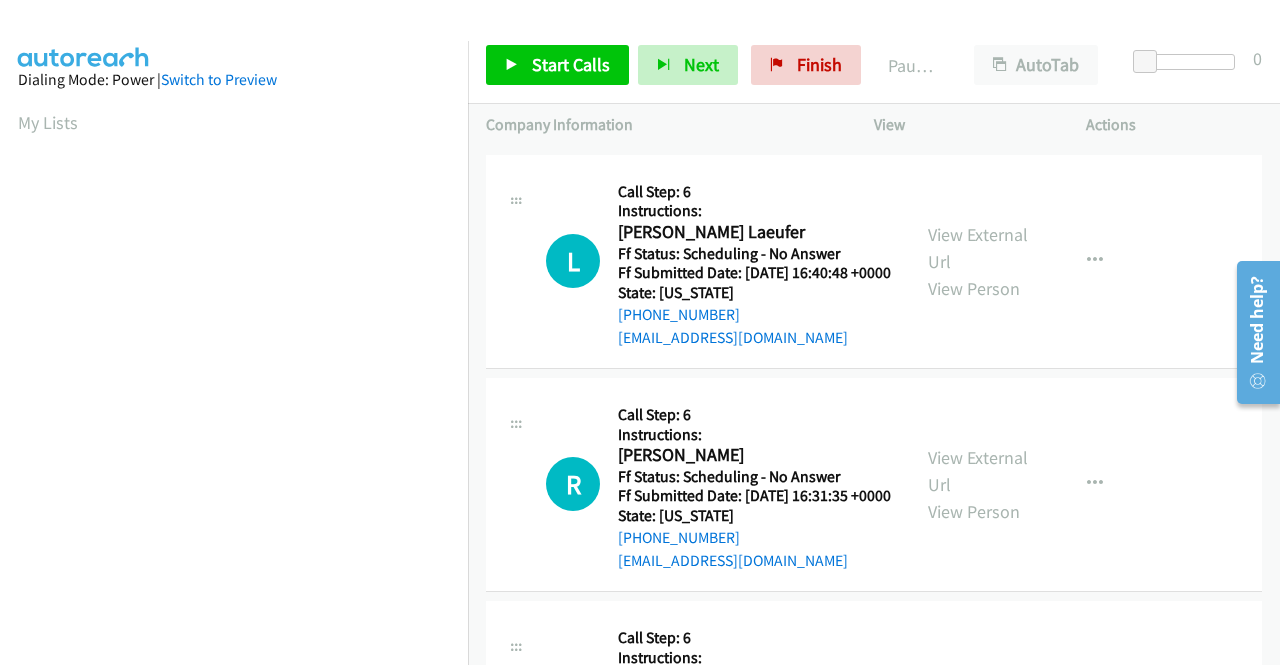 scroll, scrollTop: 2800, scrollLeft: 0, axis: vertical 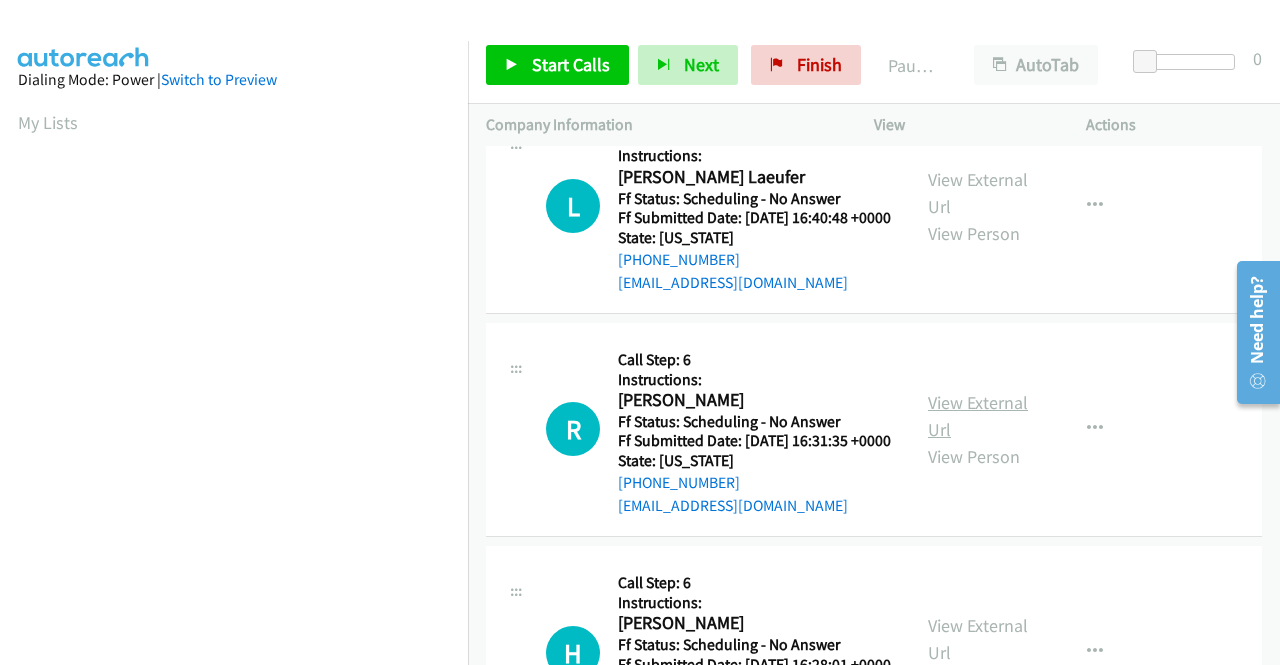 click on "View External Url" at bounding box center (978, 416) 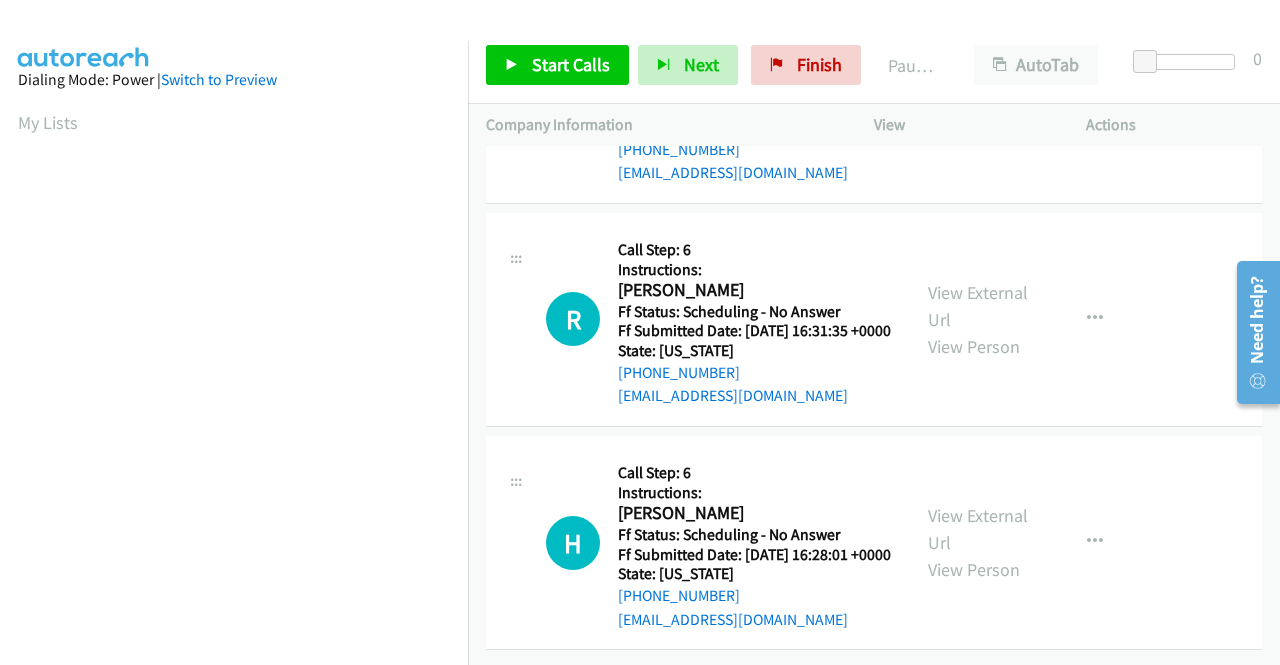 scroll, scrollTop: 3100, scrollLeft: 0, axis: vertical 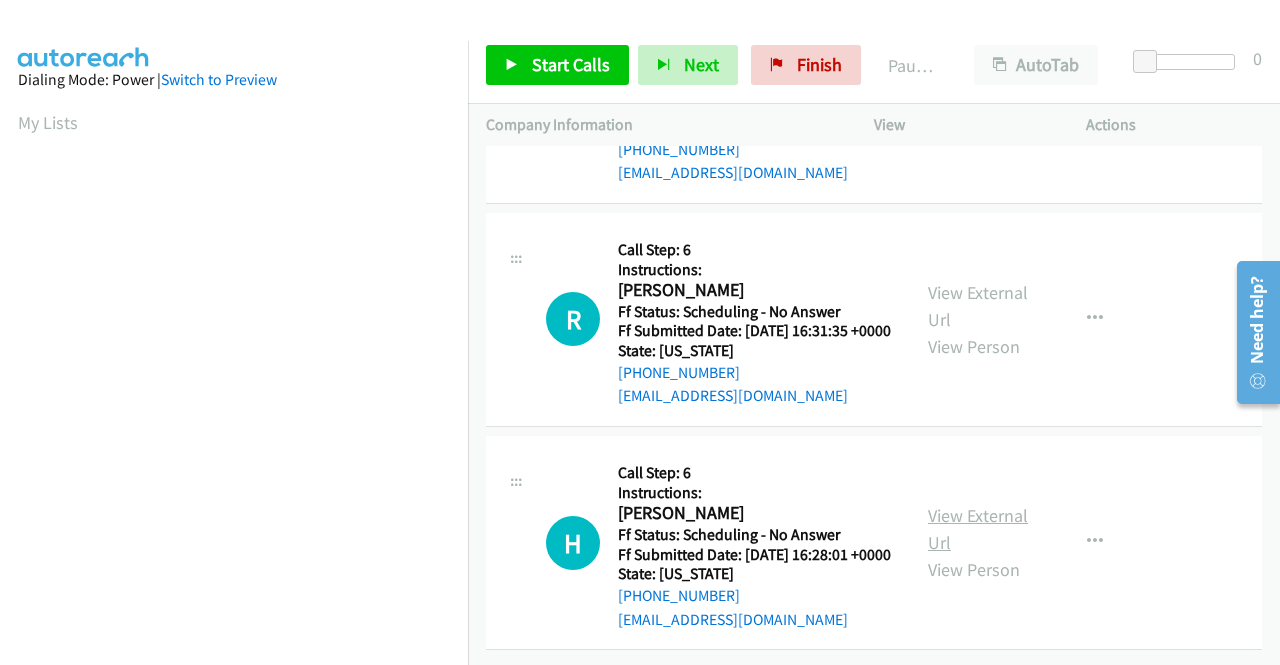 click on "View External Url" at bounding box center (978, 529) 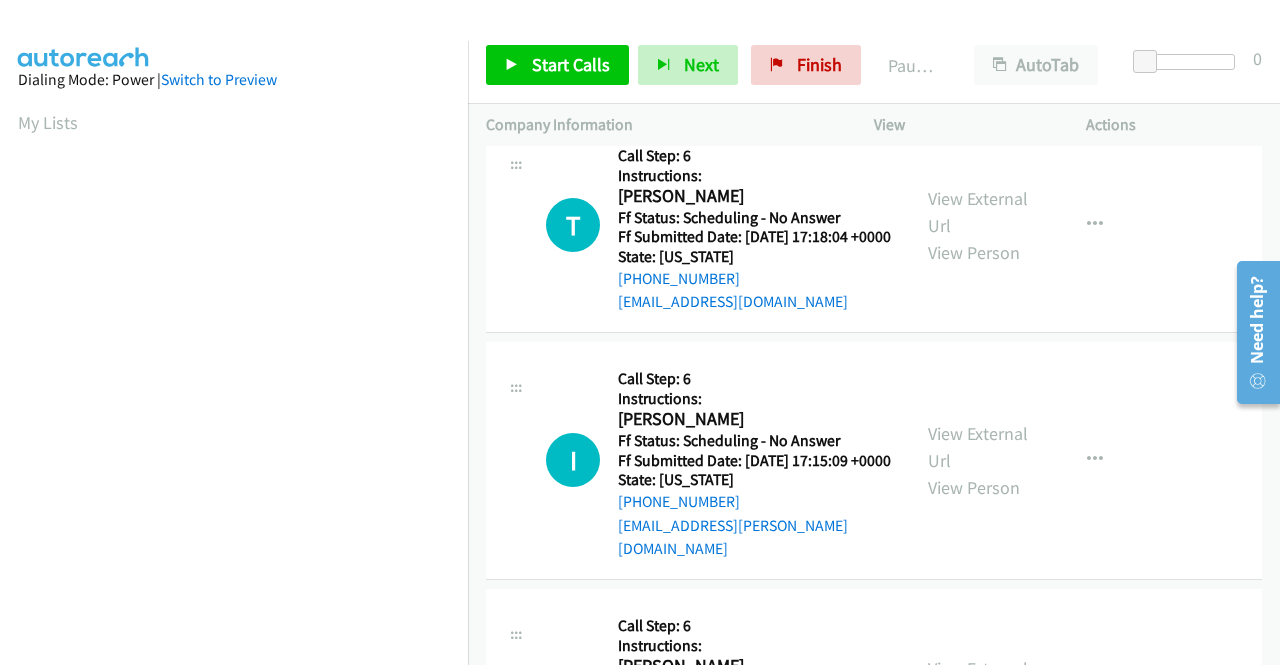 scroll, scrollTop: 0, scrollLeft: 0, axis: both 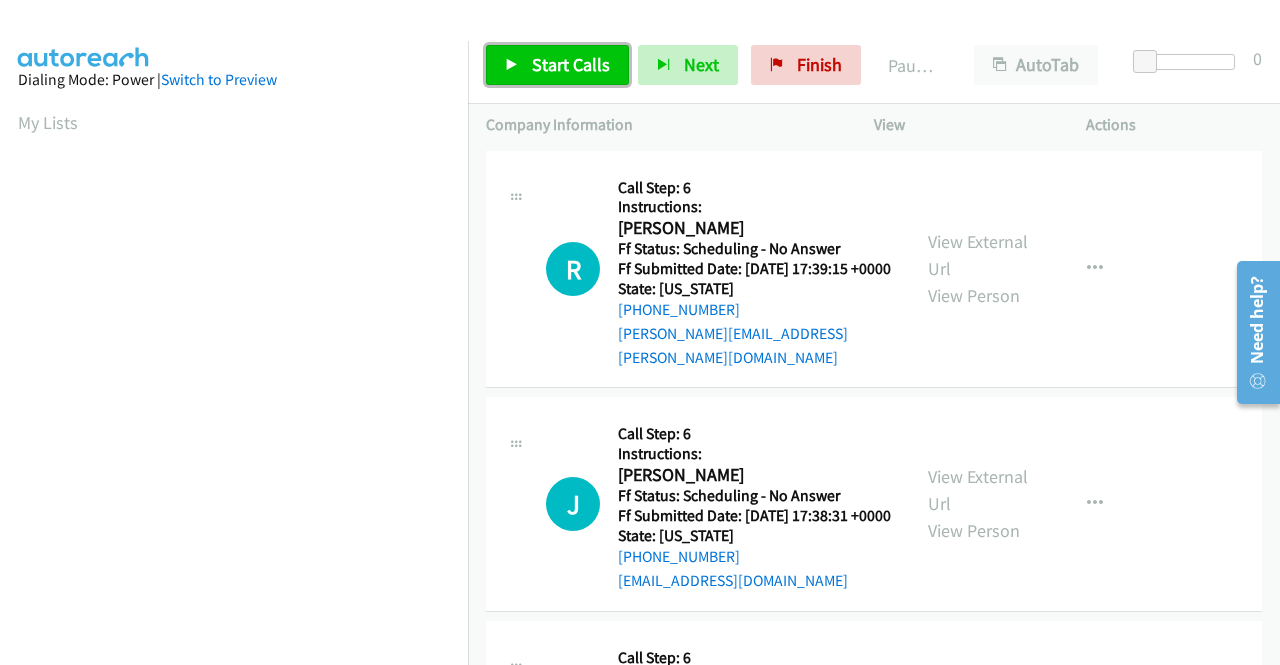 click on "Start Calls" at bounding box center [571, 64] 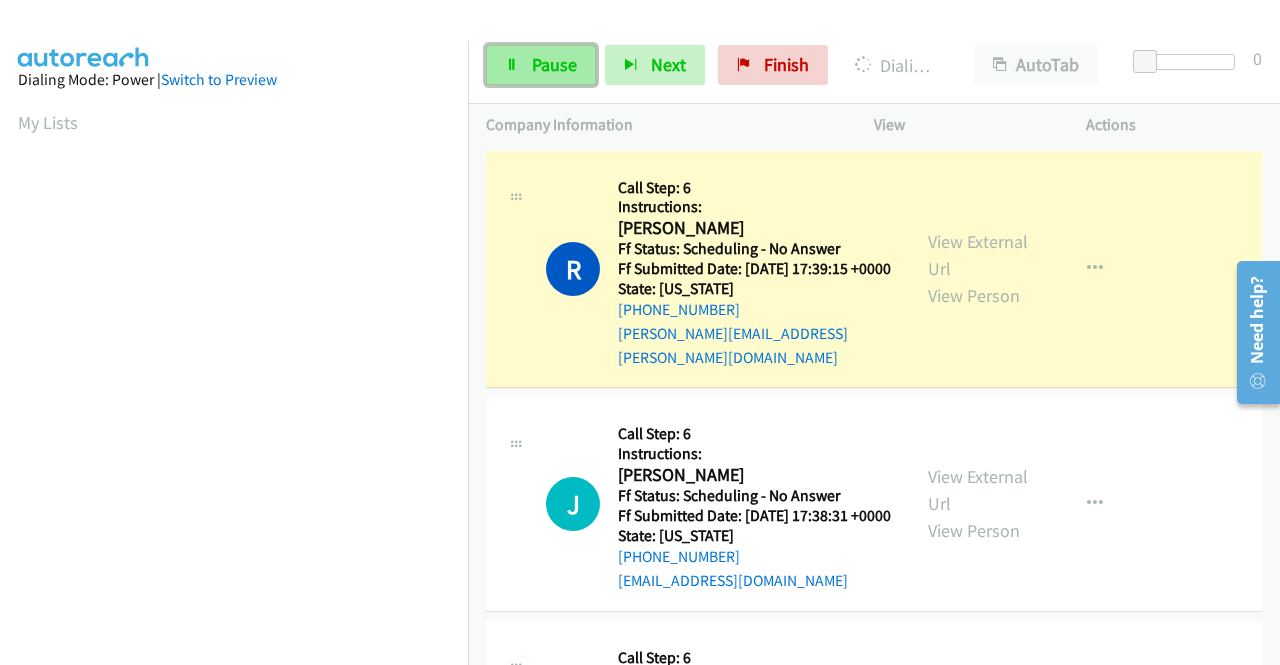 click on "Pause" at bounding box center (541, 65) 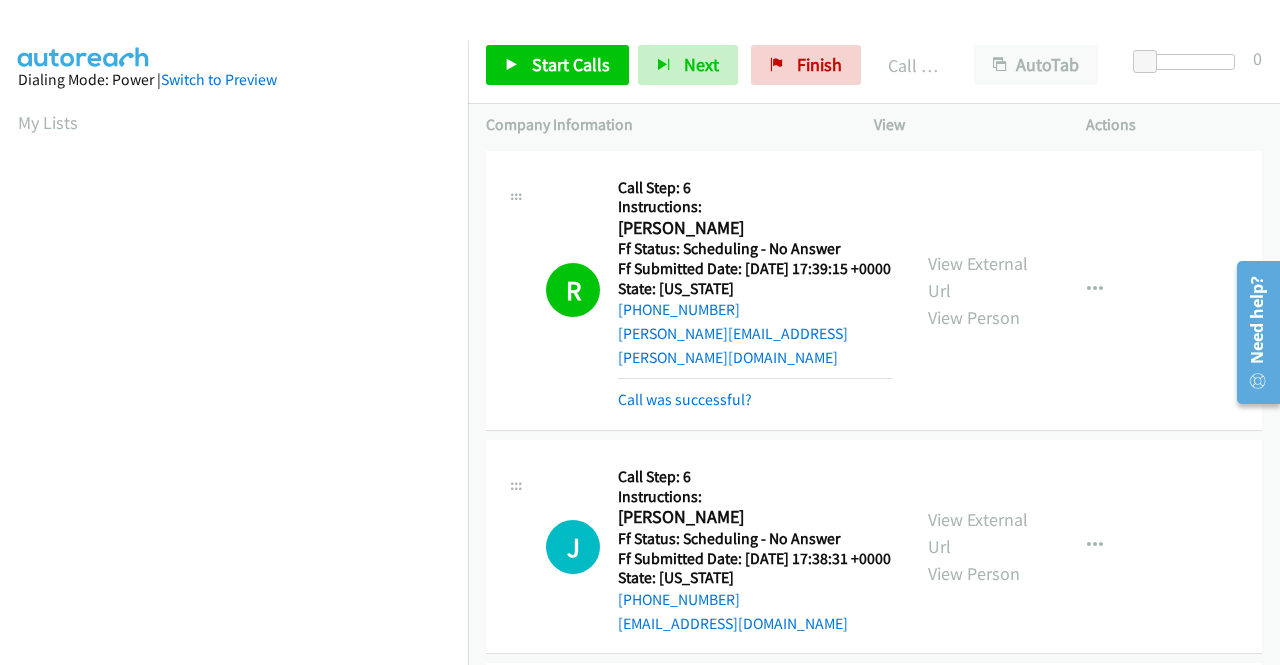 scroll, scrollTop: 456, scrollLeft: 0, axis: vertical 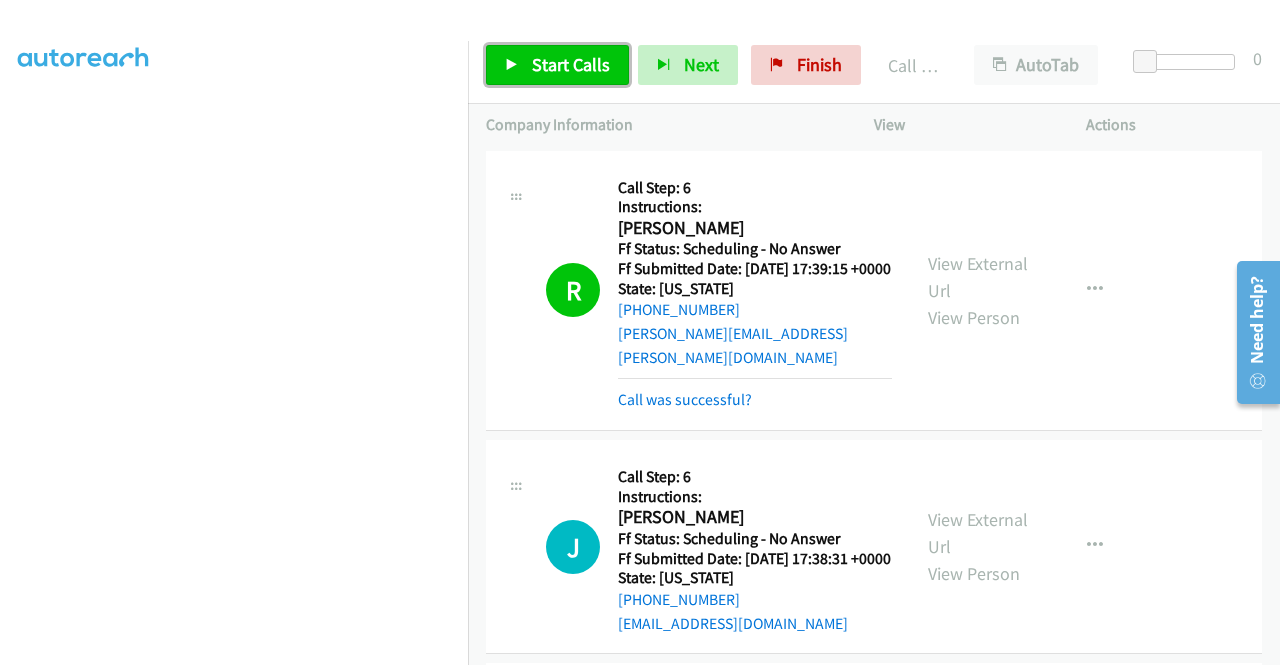 click on "Start Calls" at bounding box center [571, 64] 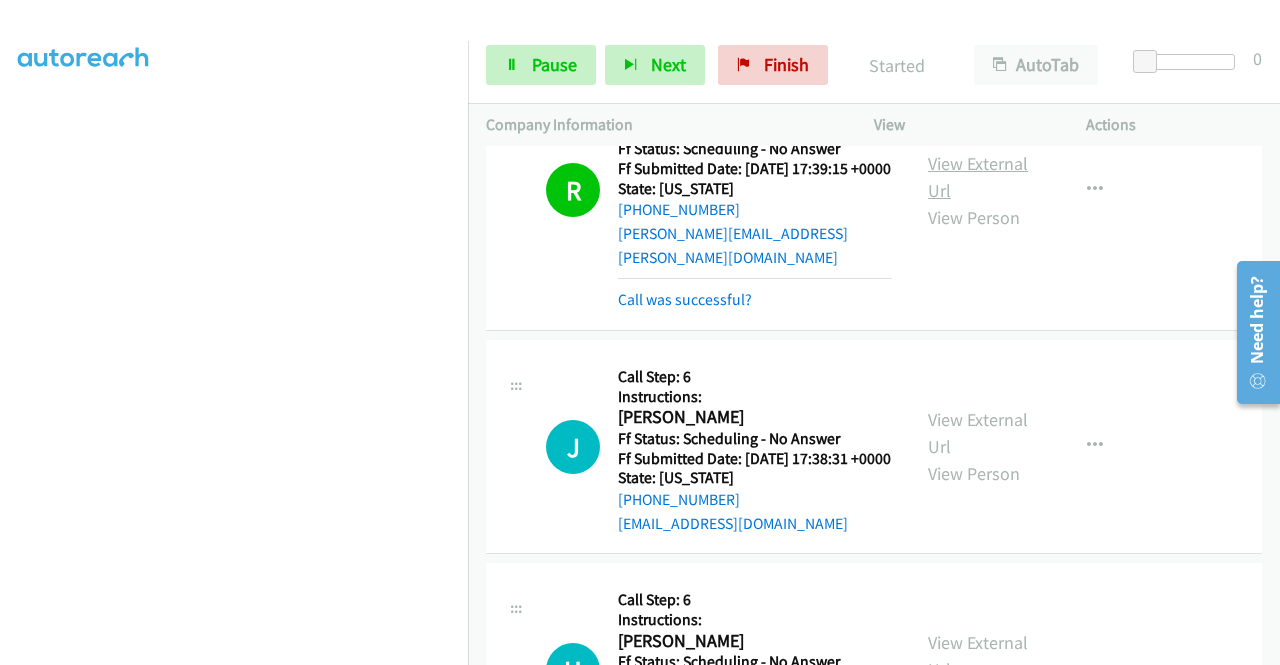 scroll, scrollTop: 200, scrollLeft: 0, axis: vertical 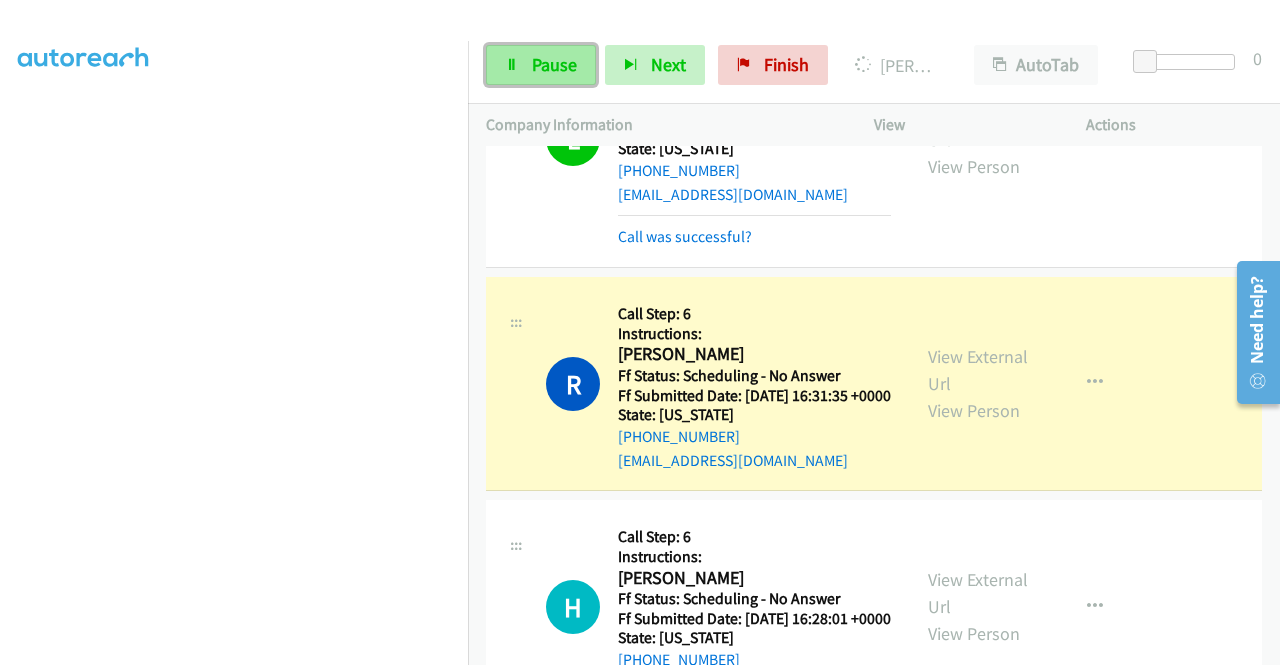 click on "Pause" at bounding box center (541, 65) 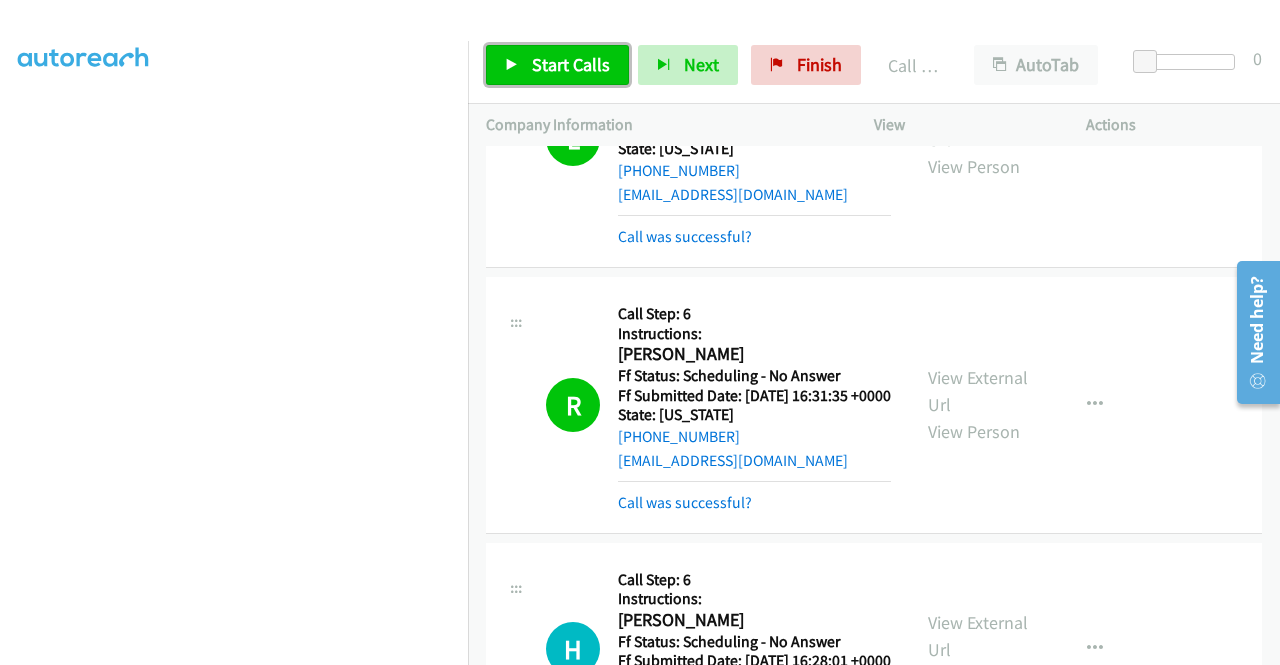 click on "Start Calls" at bounding box center (571, 64) 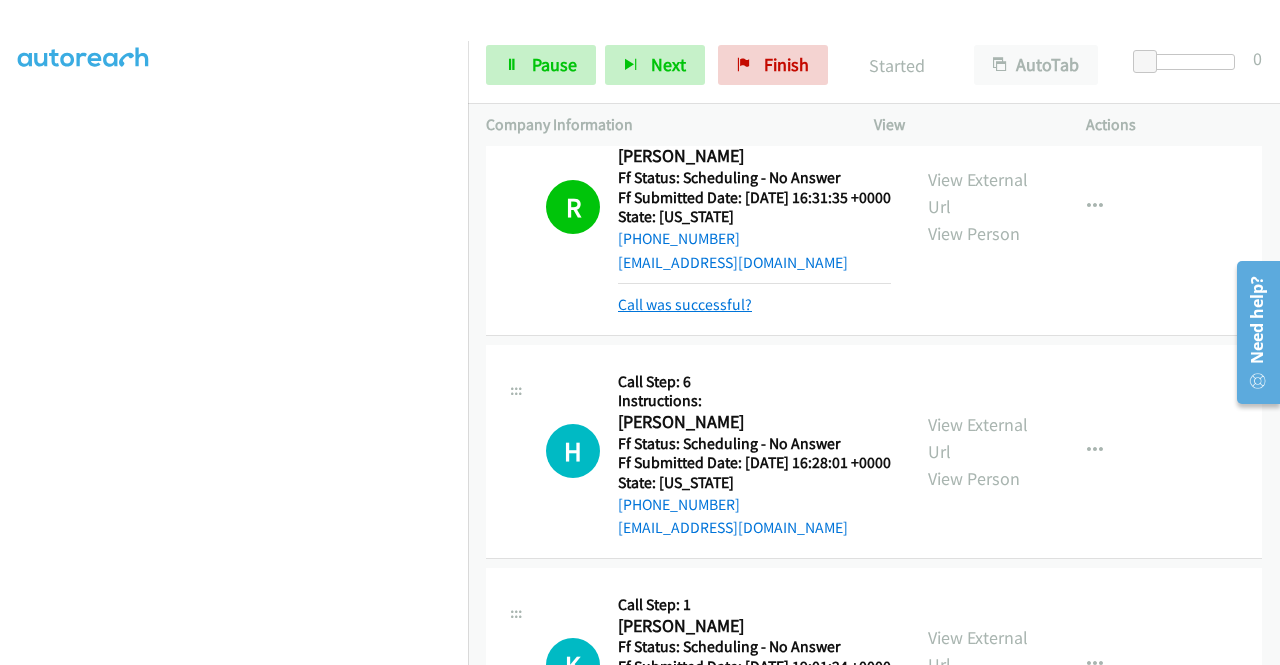 scroll, scrollTop: 3700, scrollLeft: 0, axis: vertical 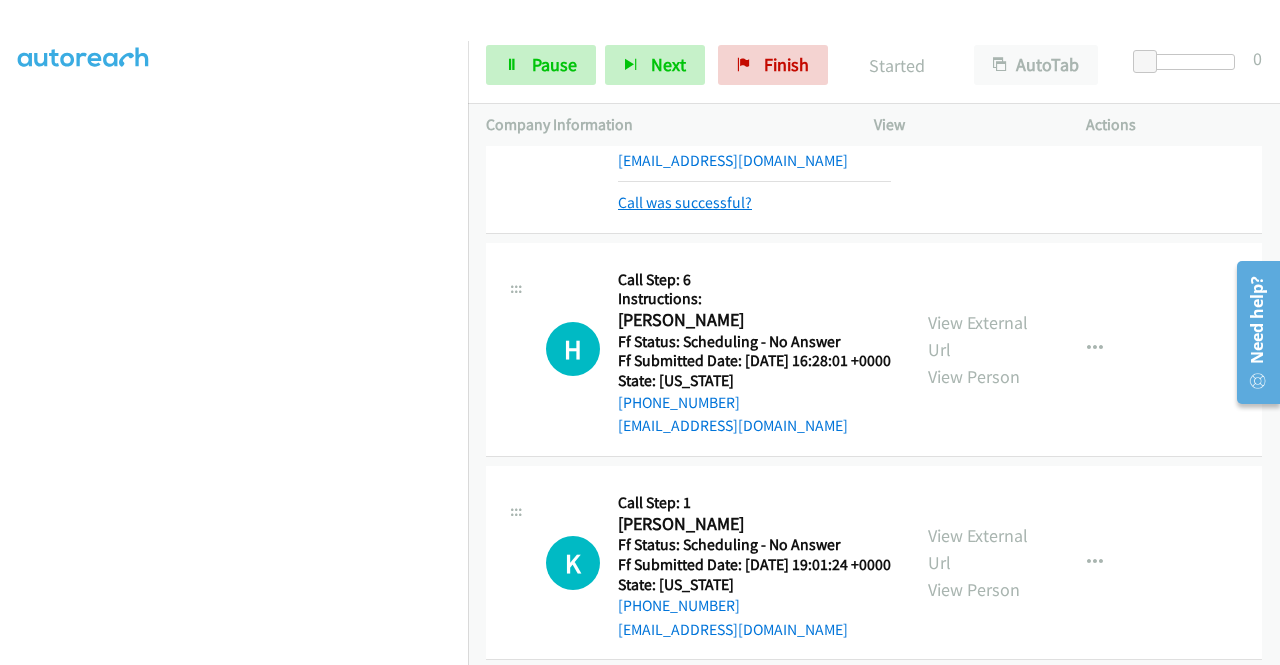 click on "Call was successful?" at bounding box center (685, 202) 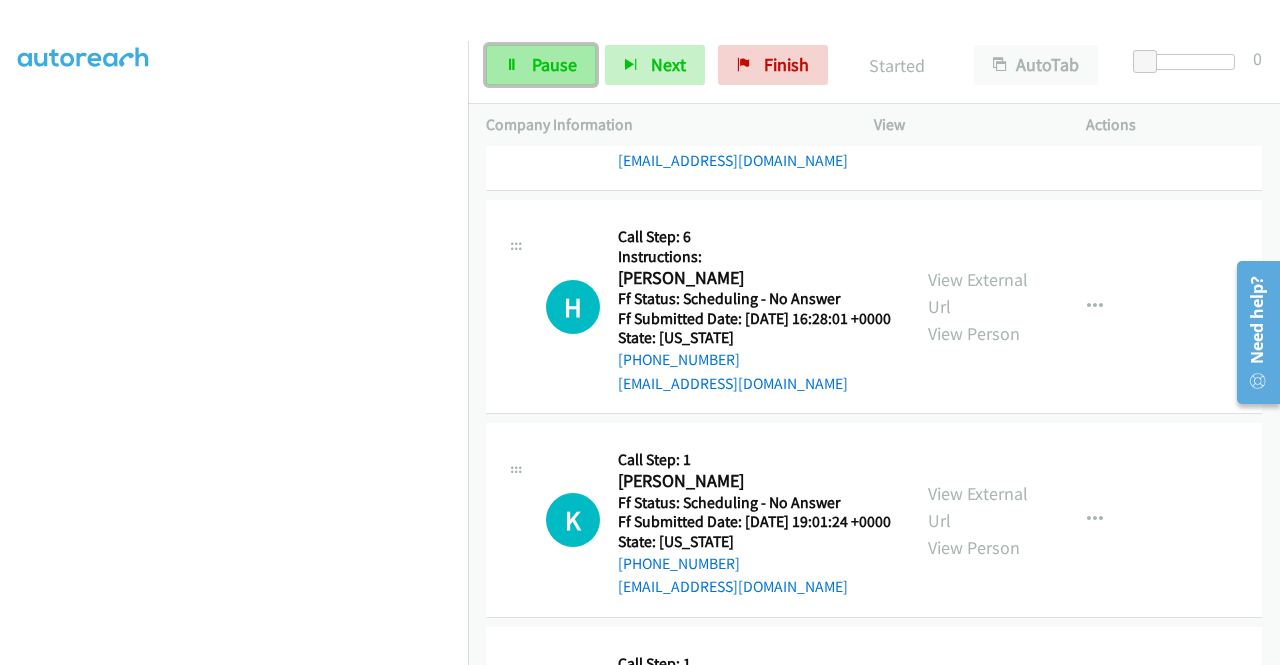 click on "Pause" at bounding box center [554, 64] 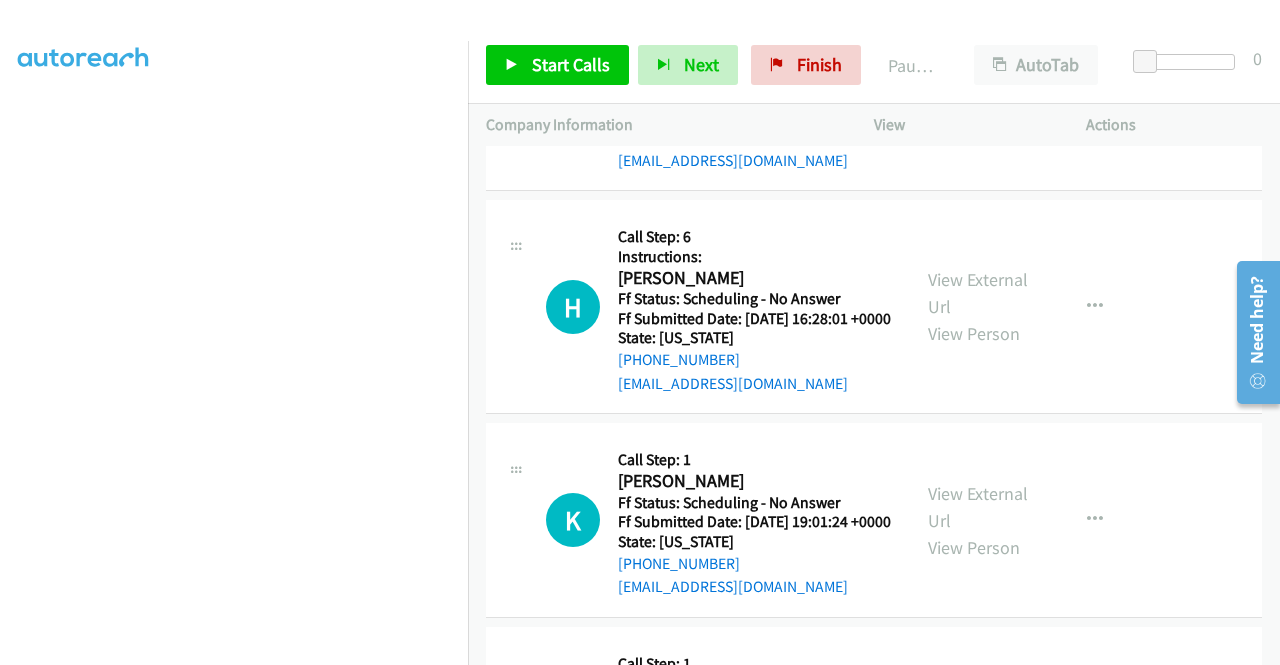 scroll, scrollTop: 3800, scrollLeft: 0, axis: vertical 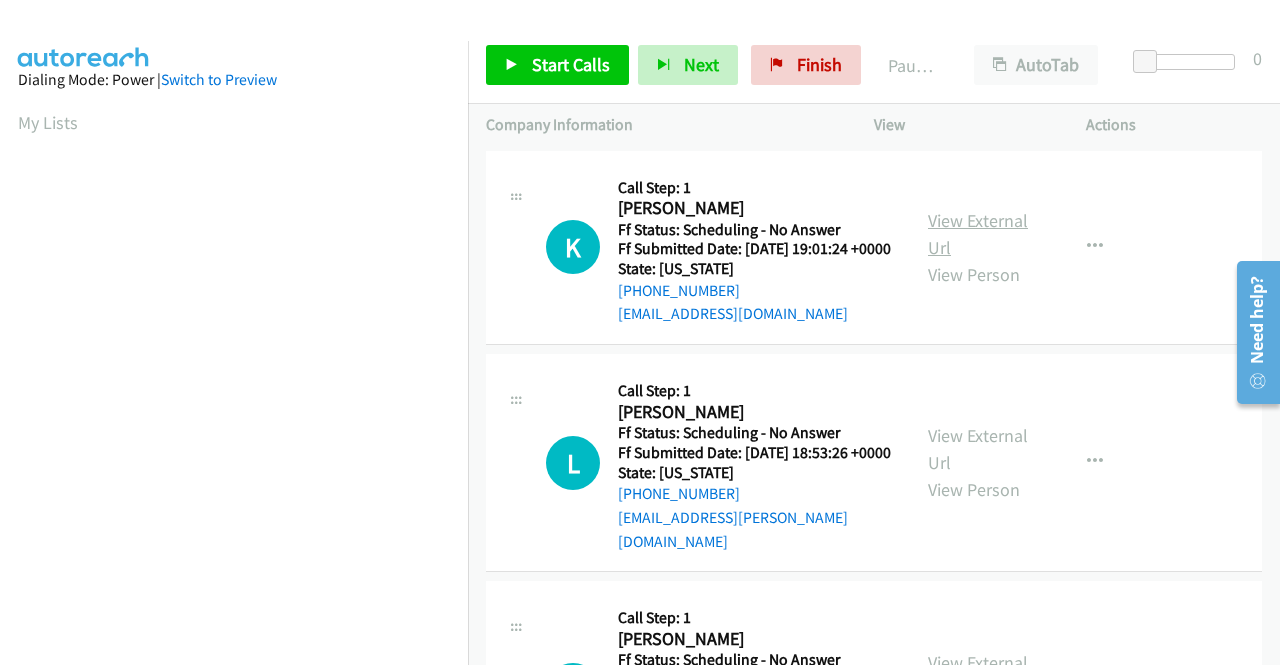 click on "View External Url" at bounding box center [978, 234] 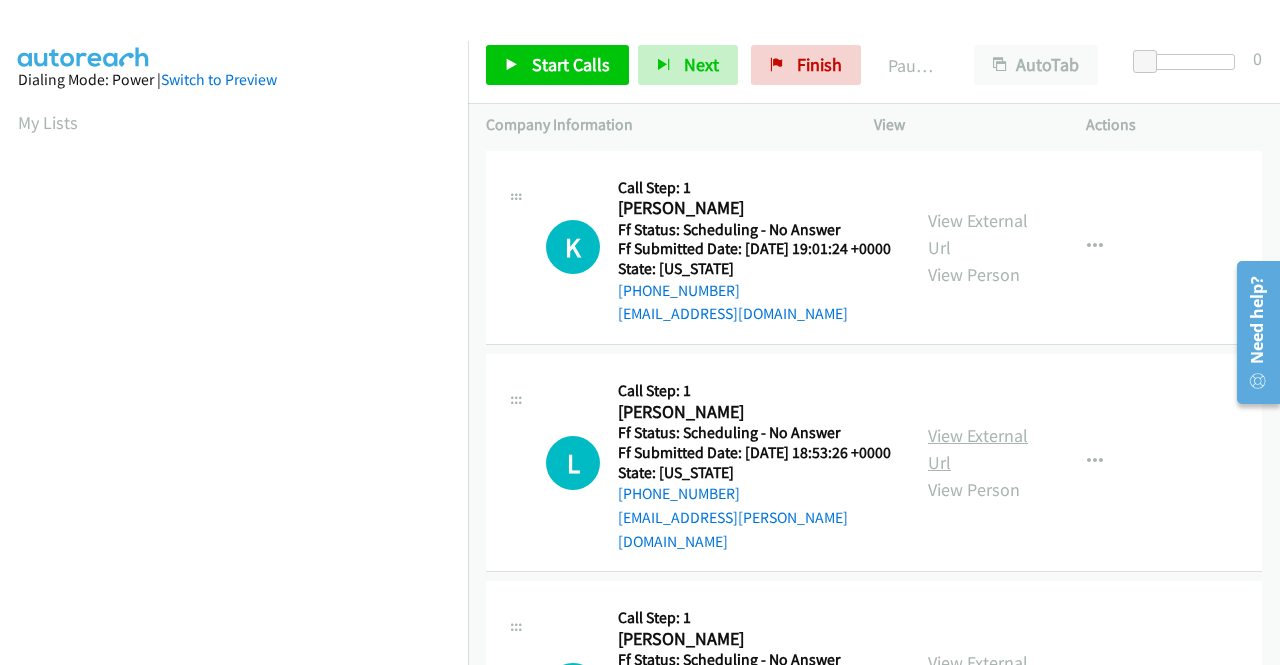 click on "View External Url" at bounding box center (978, 449) 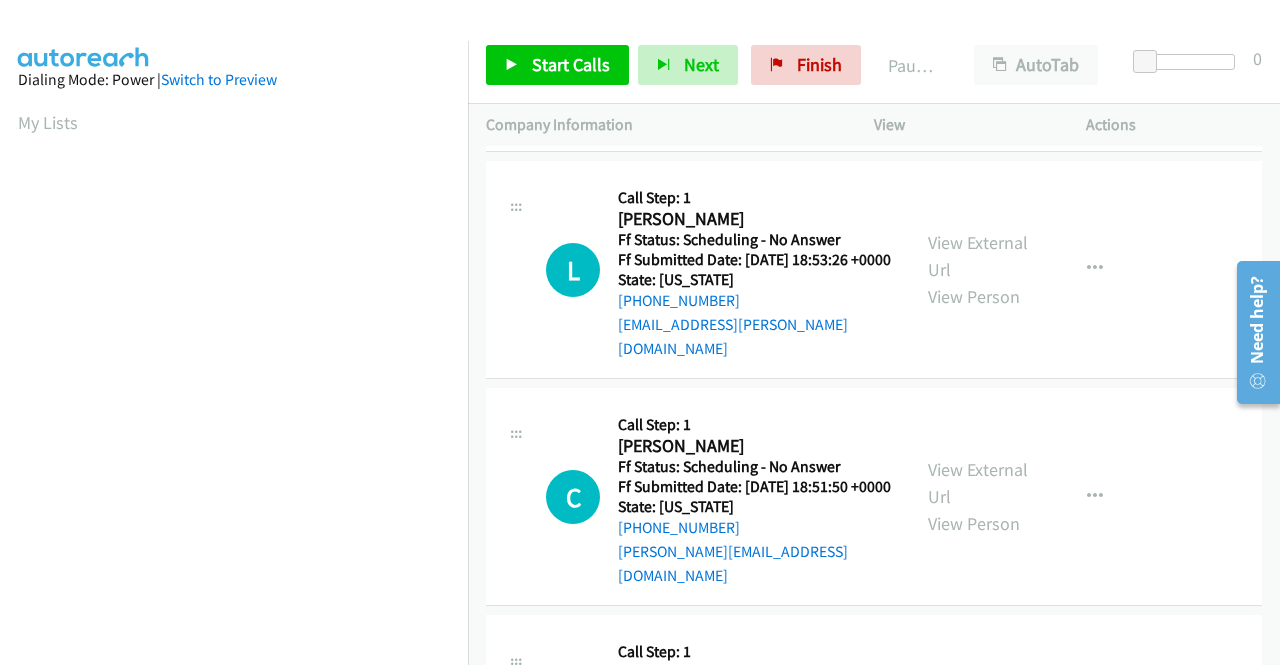 scroll, scrollTop: 200, scrollLeft: 0, axis: vertical 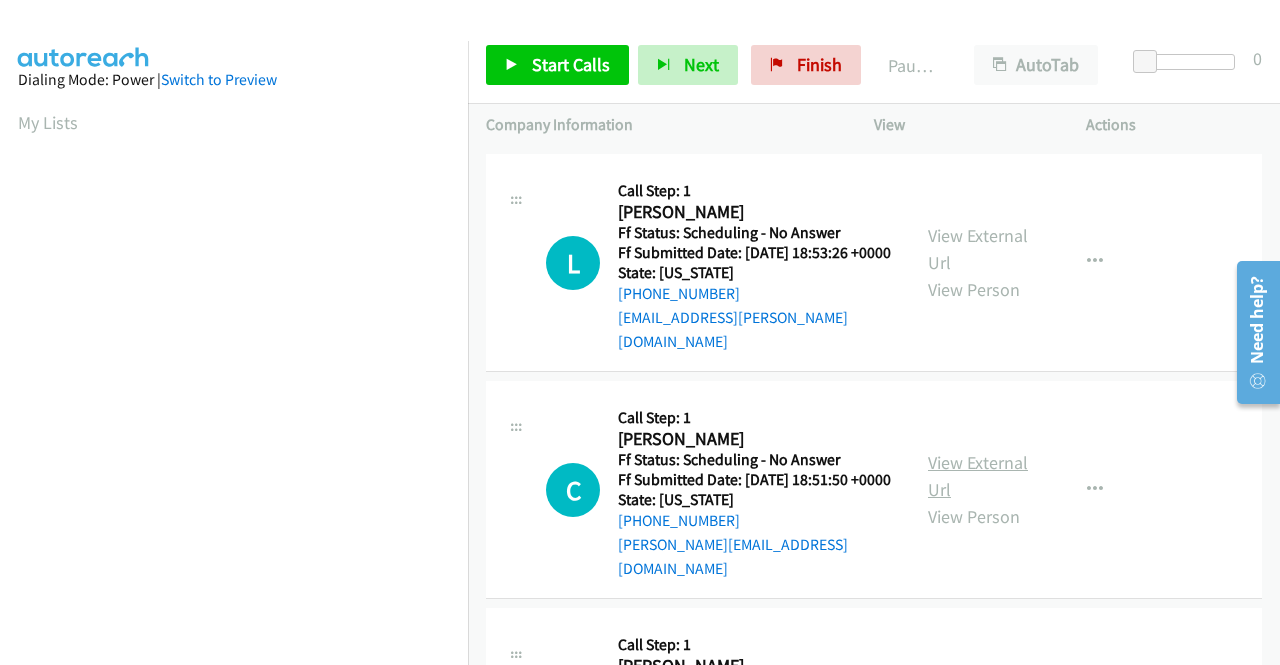 click on "View External Url" at bounding box center [978, 476] 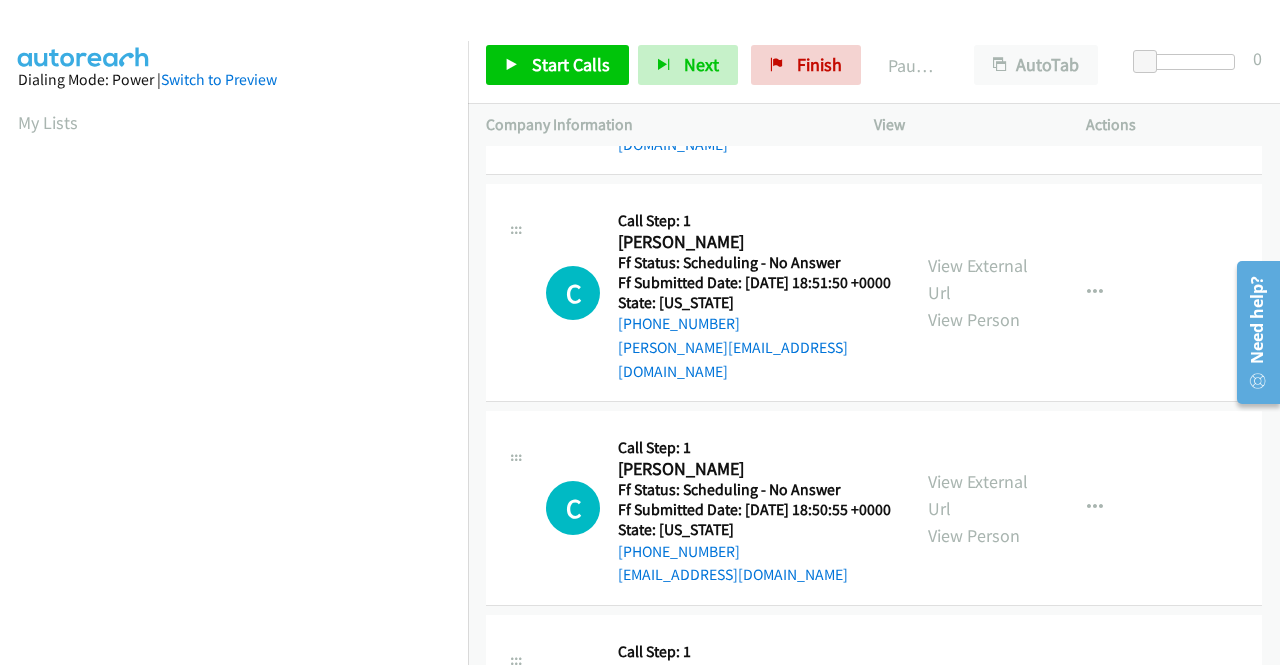 scroll, scrollTop: 400, scrollLeft: 0, axis: vertical 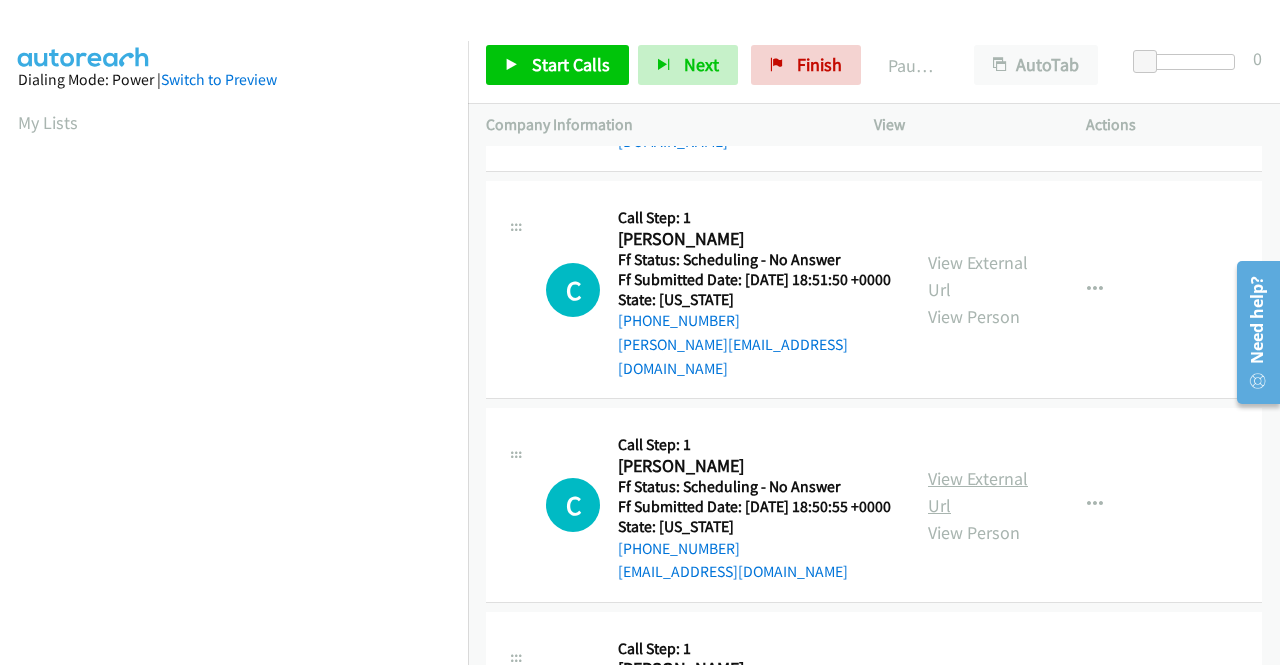 click on "View External Url" at bounding box center [978, 492] 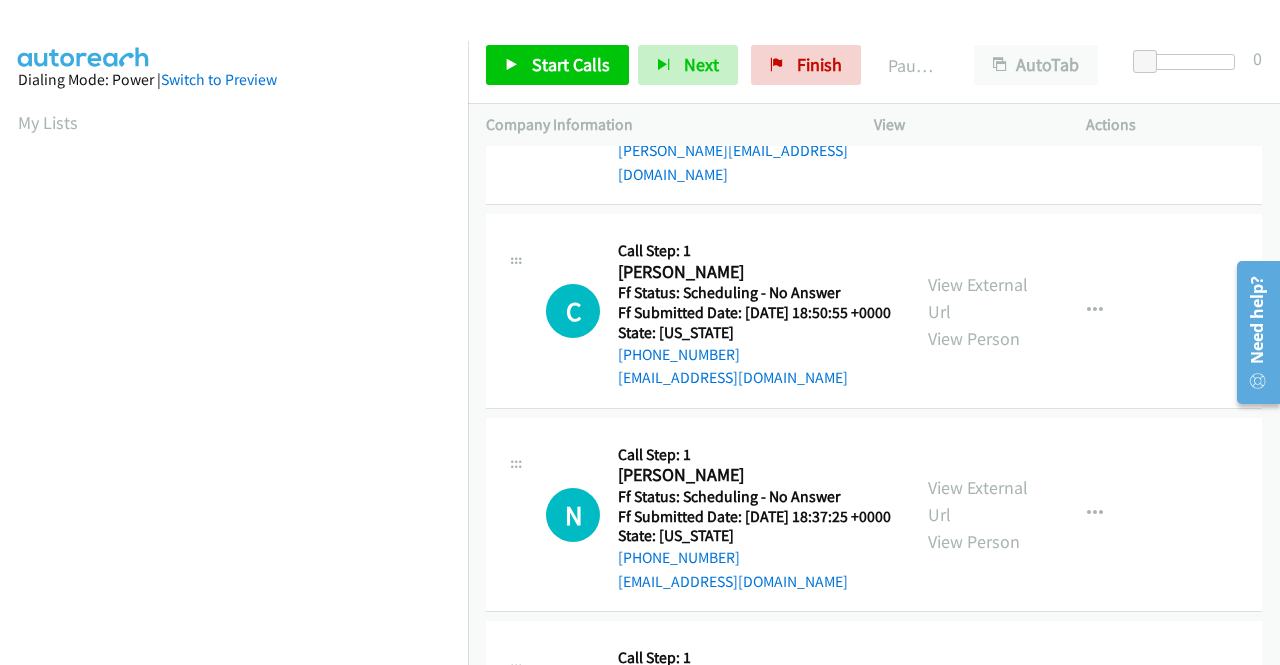 scroll, scrollTop: 600, scrollLeft: 0, axis: vertical 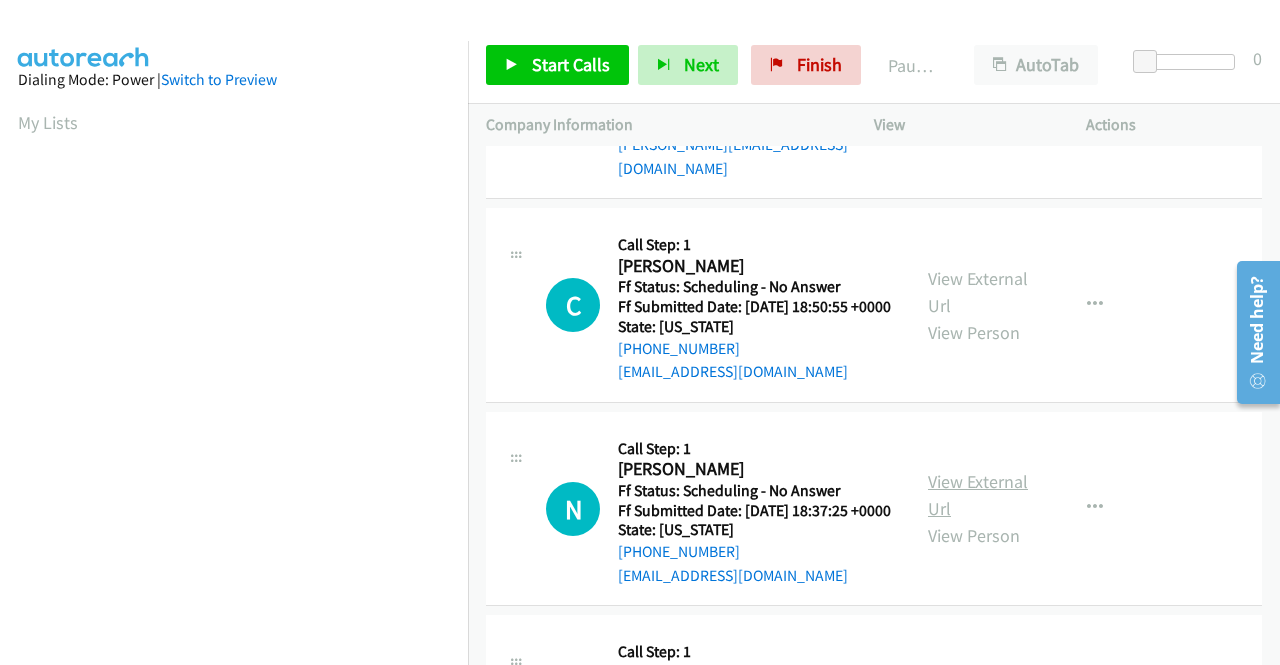 click on "View External Url" at bounding box center [978, 495] 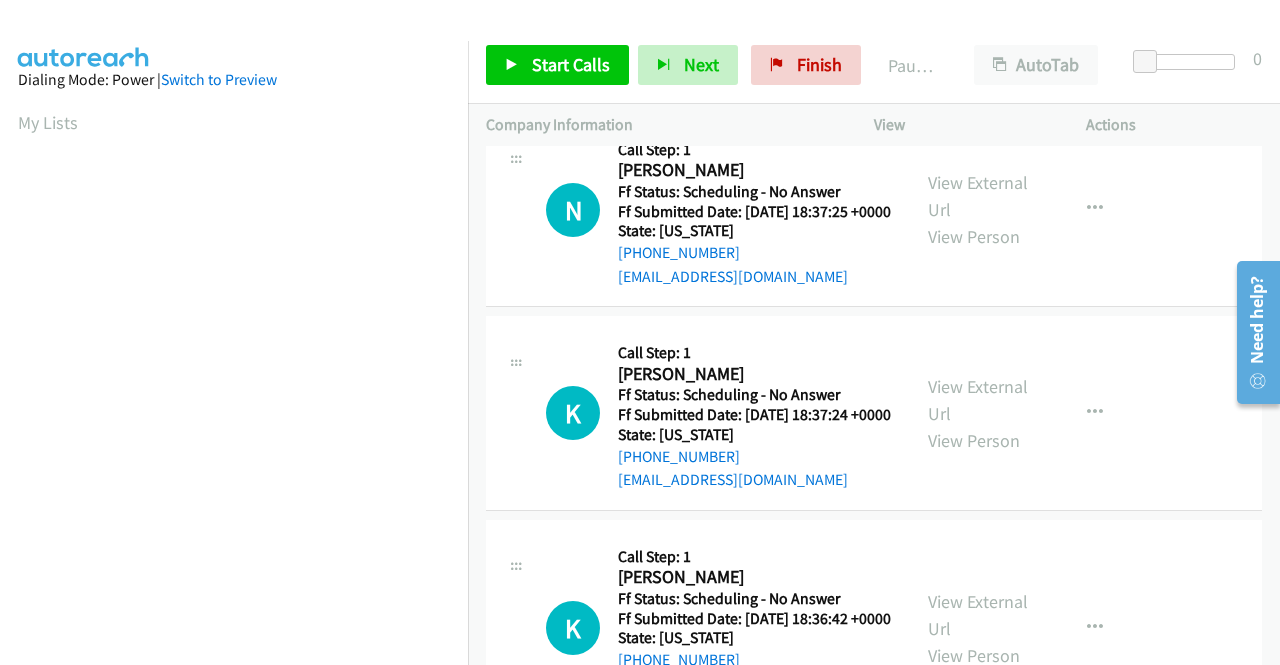 scroll, scrollTop: 900, scrollLeft: 0, axis: vertical 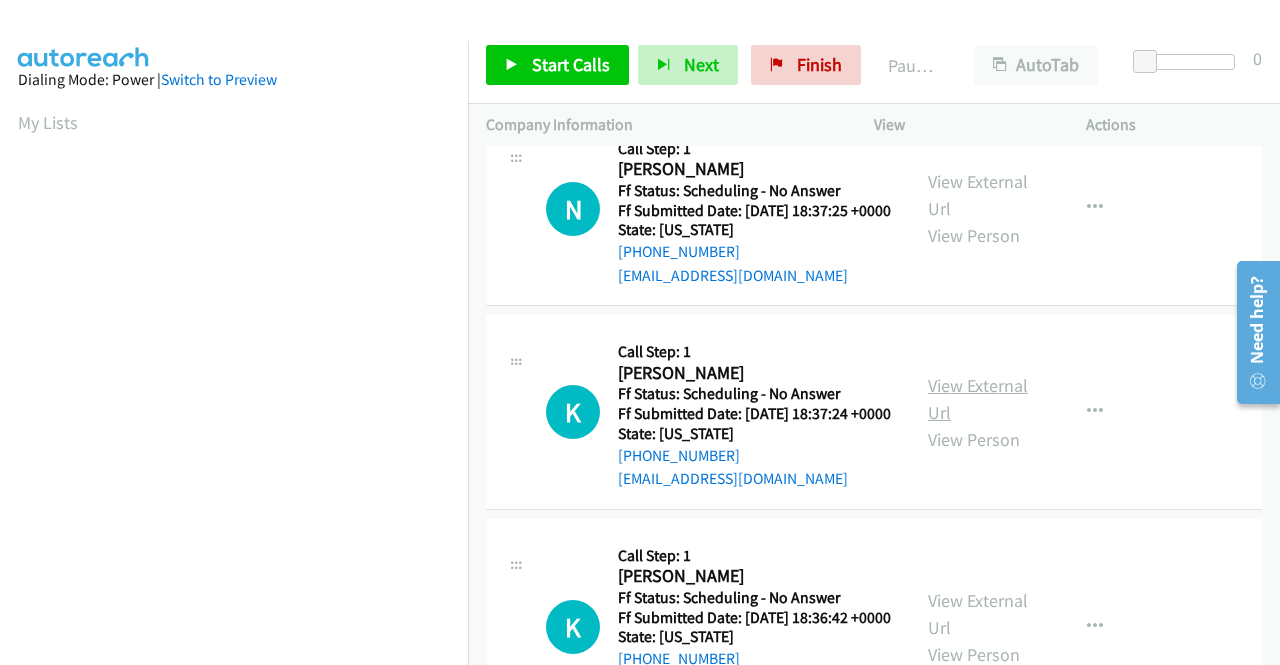 click on "View External Url" at bounding box center (978, 399) 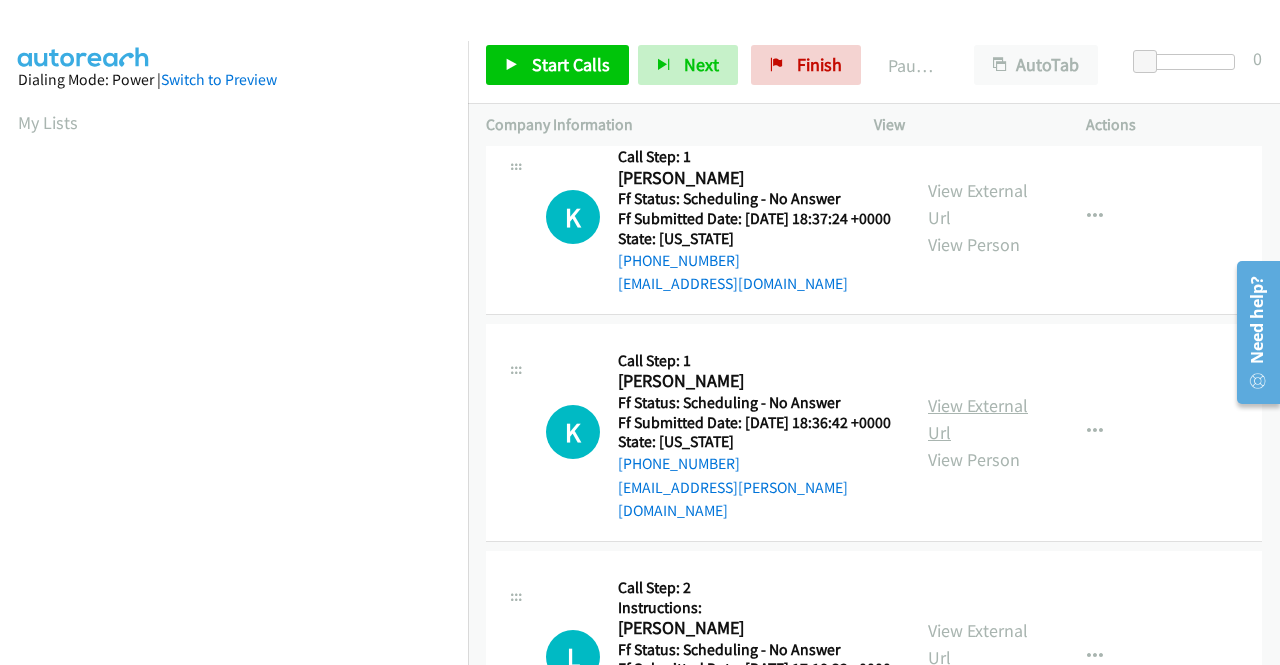 scroll, scrollTop: 1100, scrollLeft: 0, axis: vertical 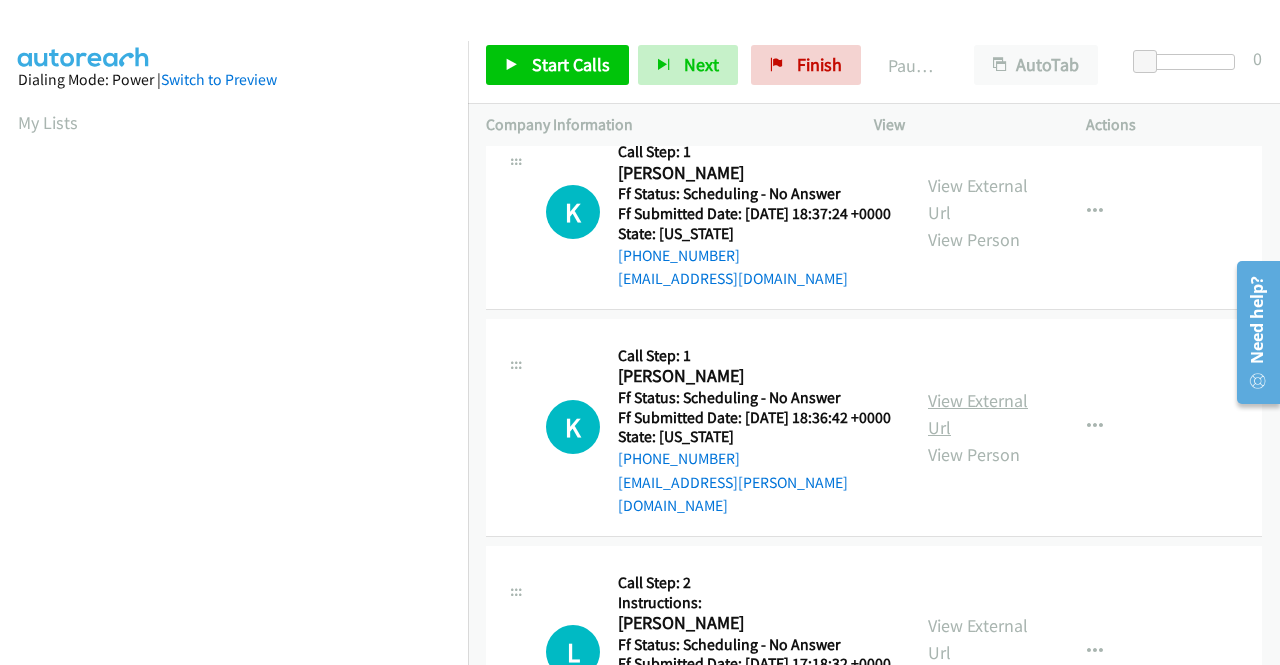 click on "View External Url" at bounding box center [978, 414] 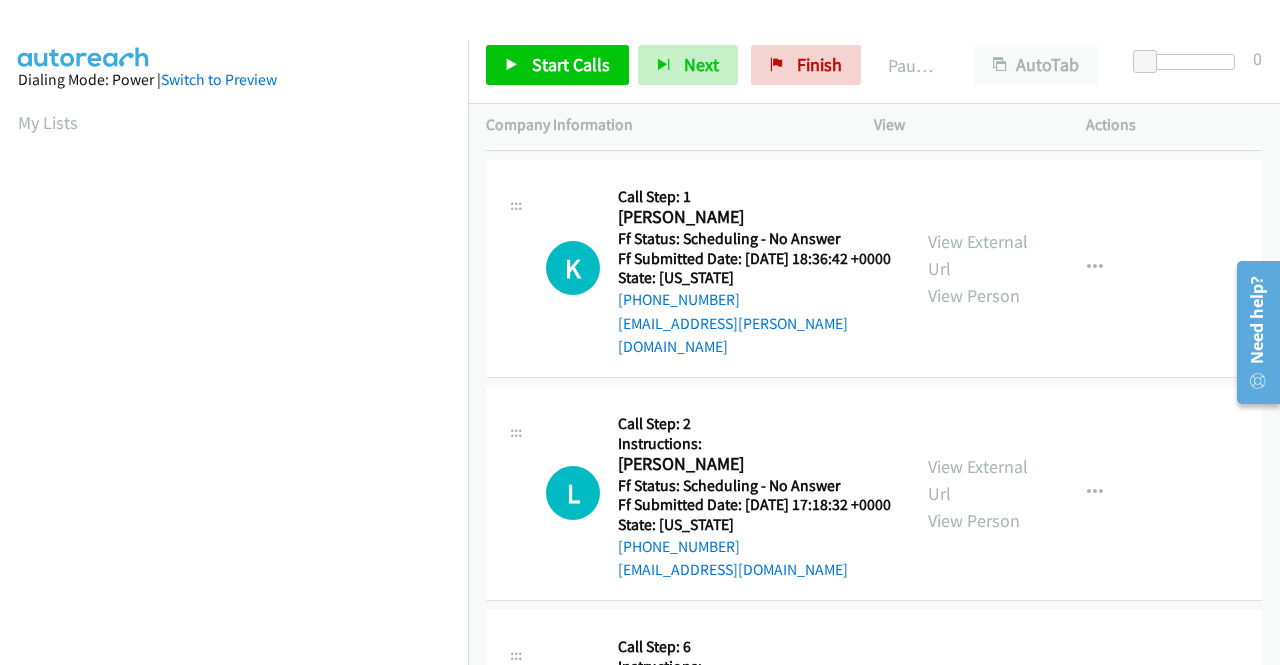 scroll, scrollTop: 1300, scrollLeft: 0, axis: vertical 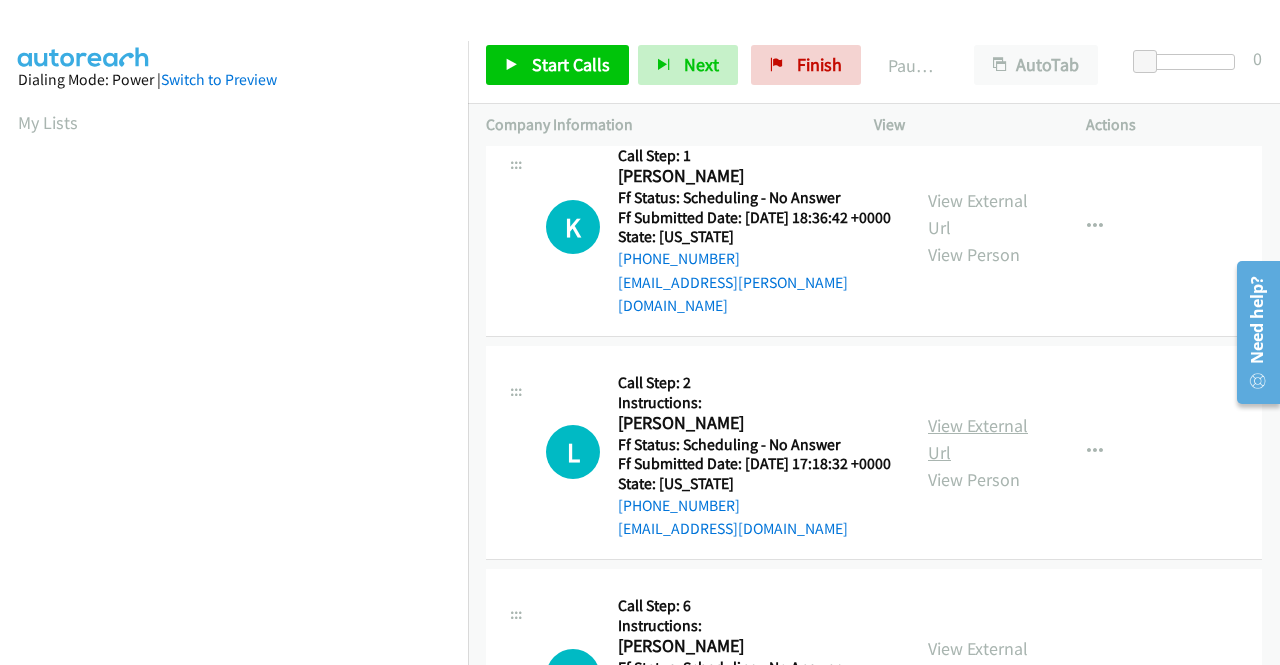click on "View External Url" at bounding box center [978, 439] 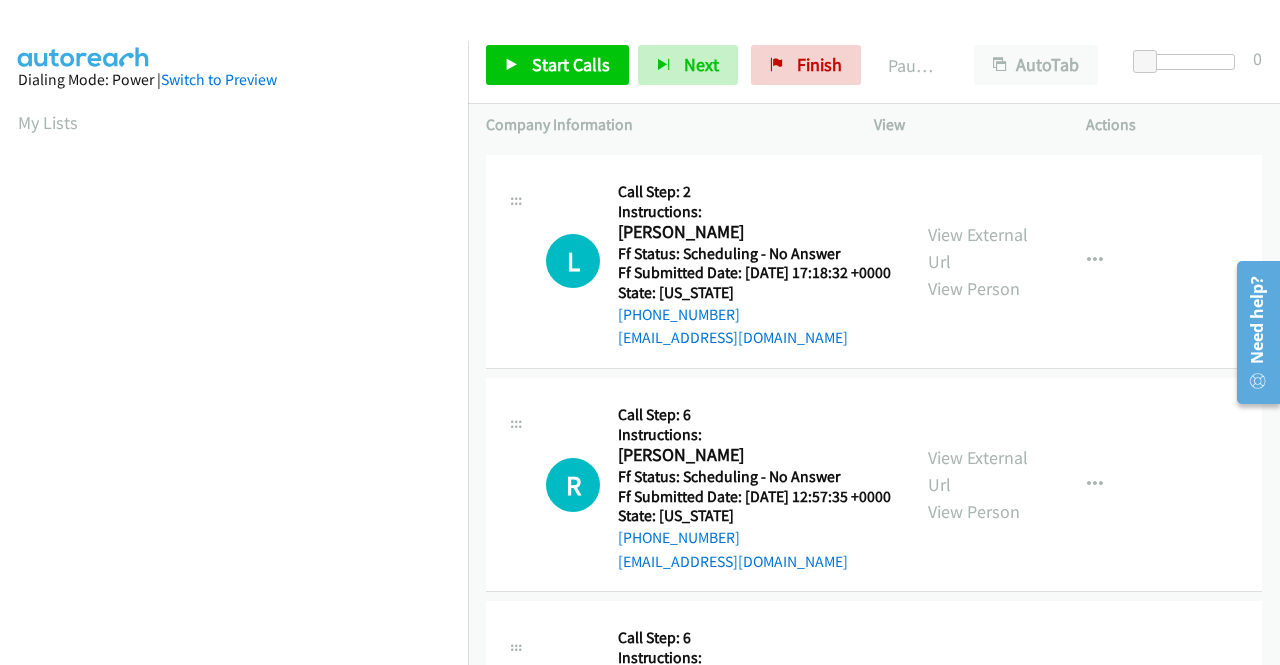 scroll, scrollTop: 1500, scrollLeft: 0, axis: vertical 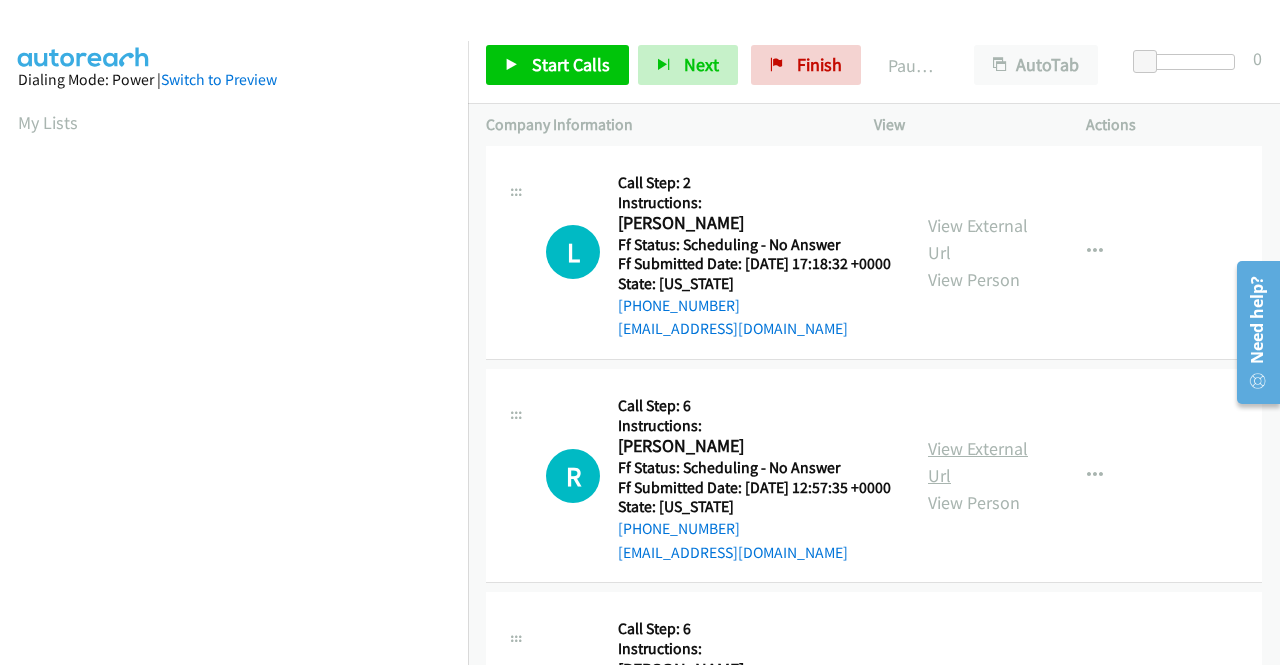 click on "View External Url" at bounding box center (978, 462) 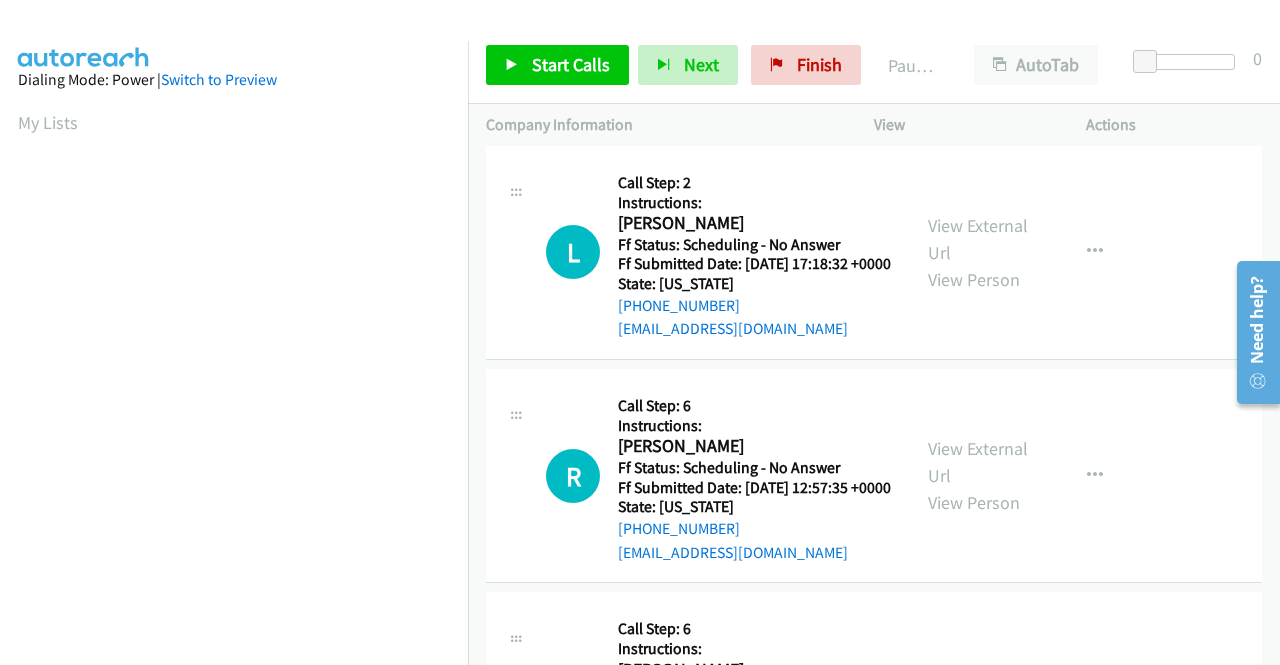 scroll, scrollTop: 1700, scrollLeft: 0, axis: vertical 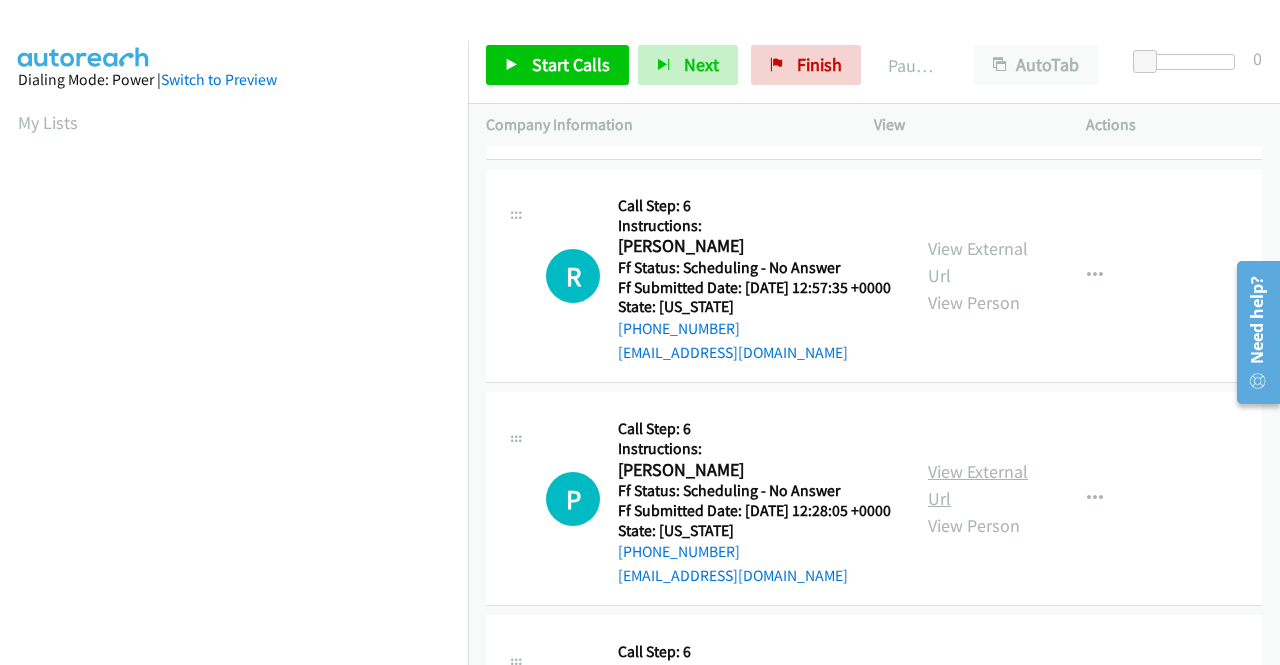 click on "View External Url" at bounding box center [978, 485] 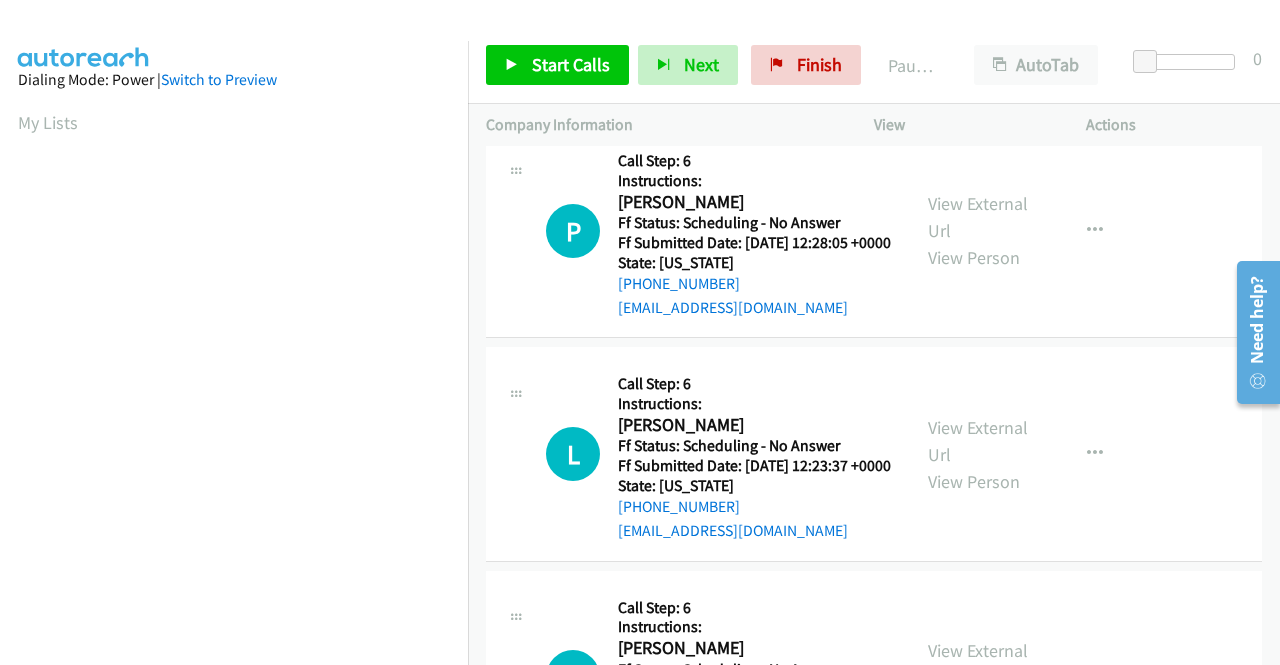 scroll, scrollTop: 2000, scrollLeft: 0, axis: vertical 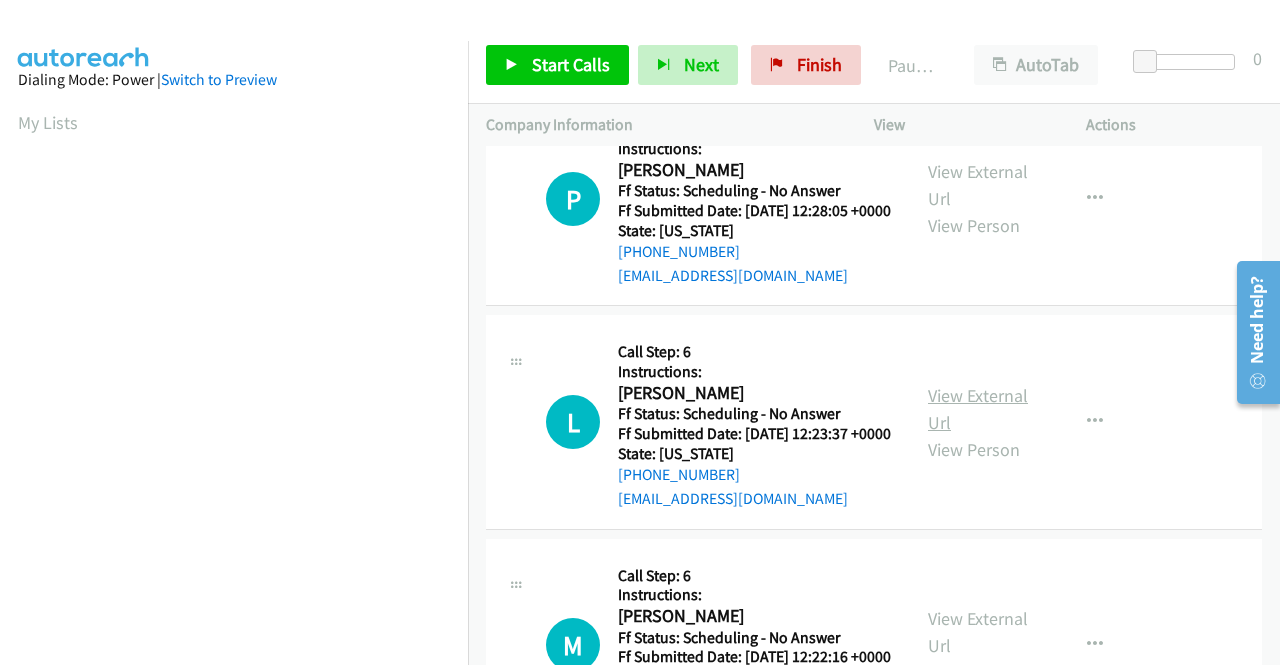 click on "View External Url" at bounding box center (978, 409) 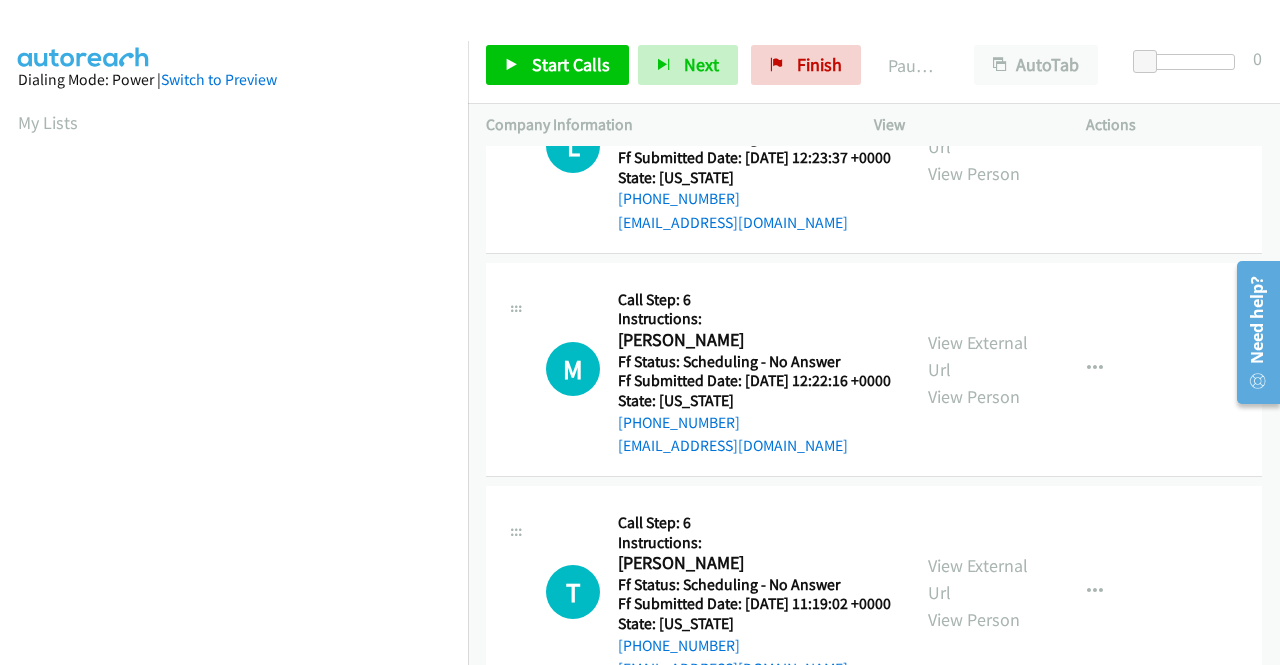 scroll, scrollTop: 2300, scrollLeft: 0, axis: vertical 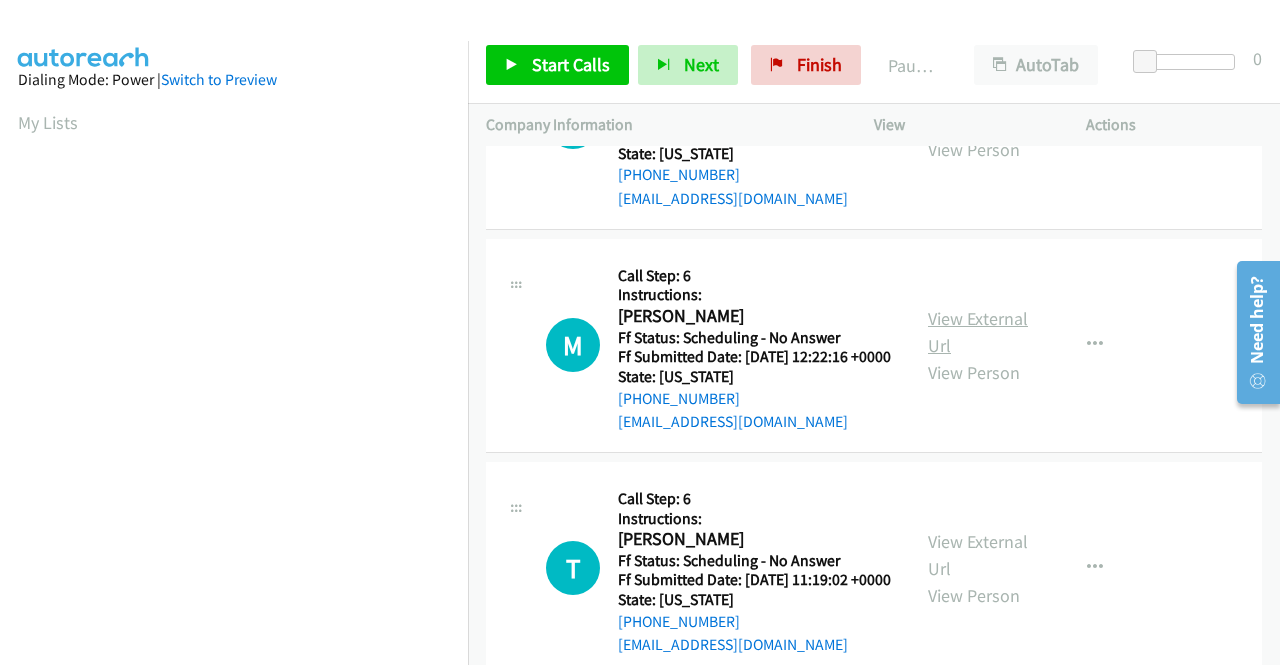 click on "View External Url" at bounding box center (978, 332) 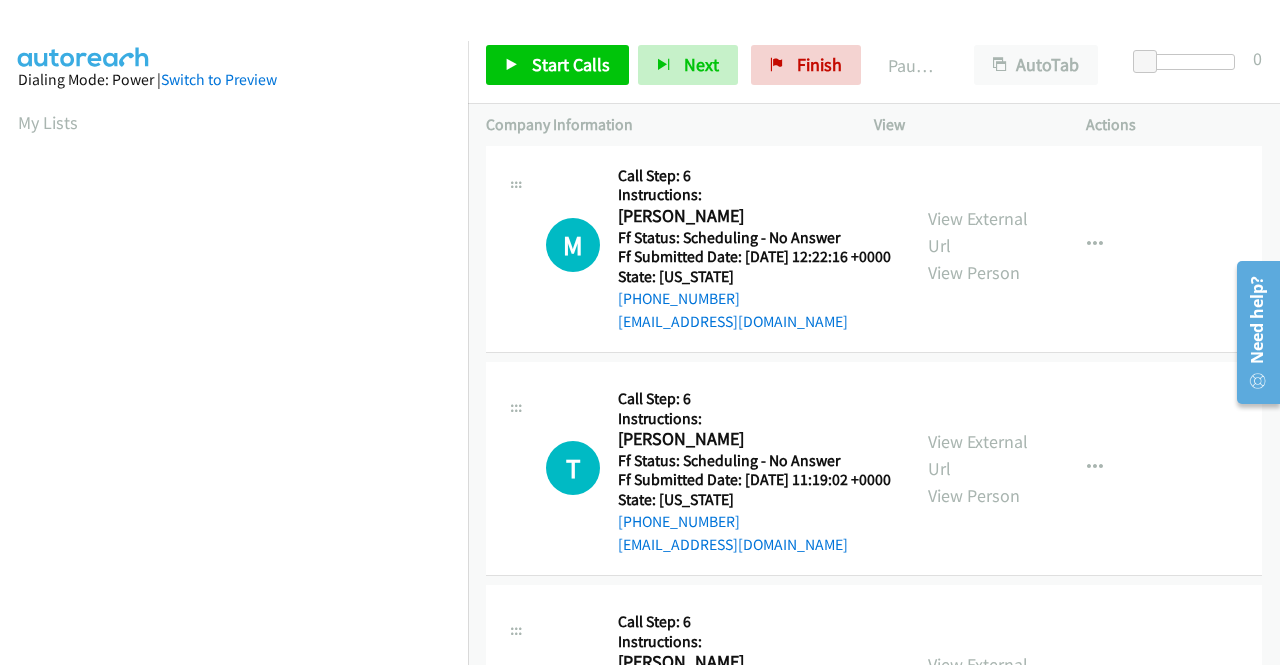 scroll, scrollTop: 2500, scrollLeft: 0, axis: vertical 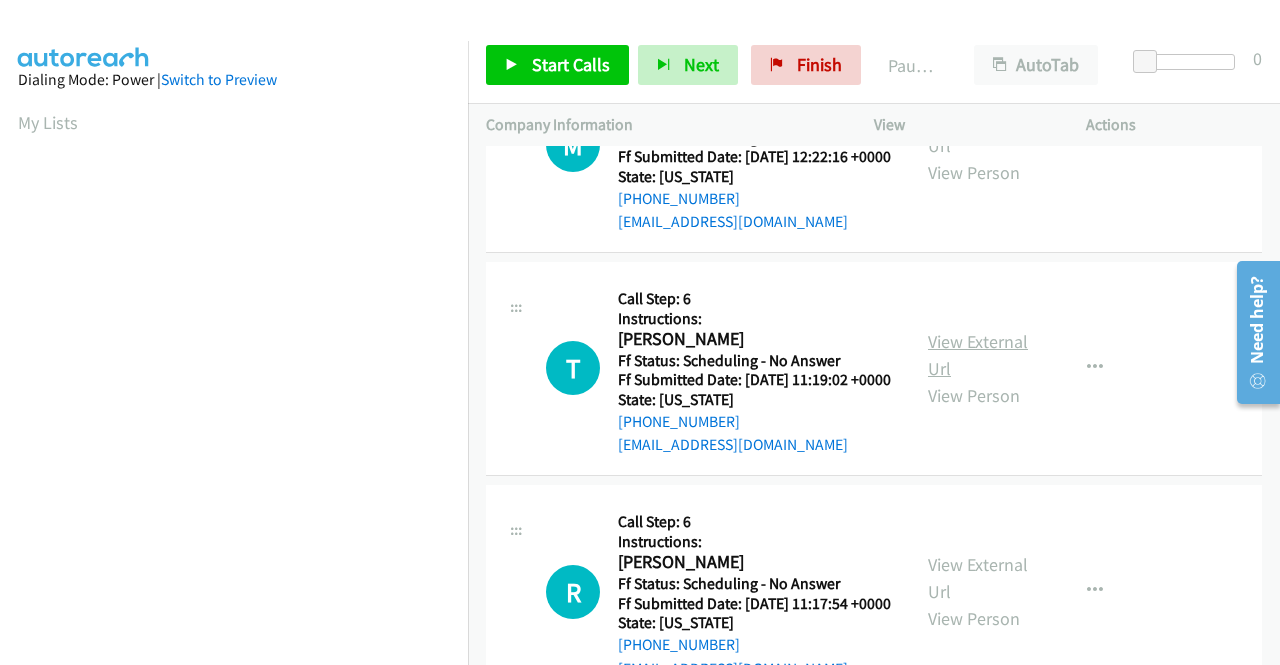 click on "View External Url" at bounding box center (978, 355) 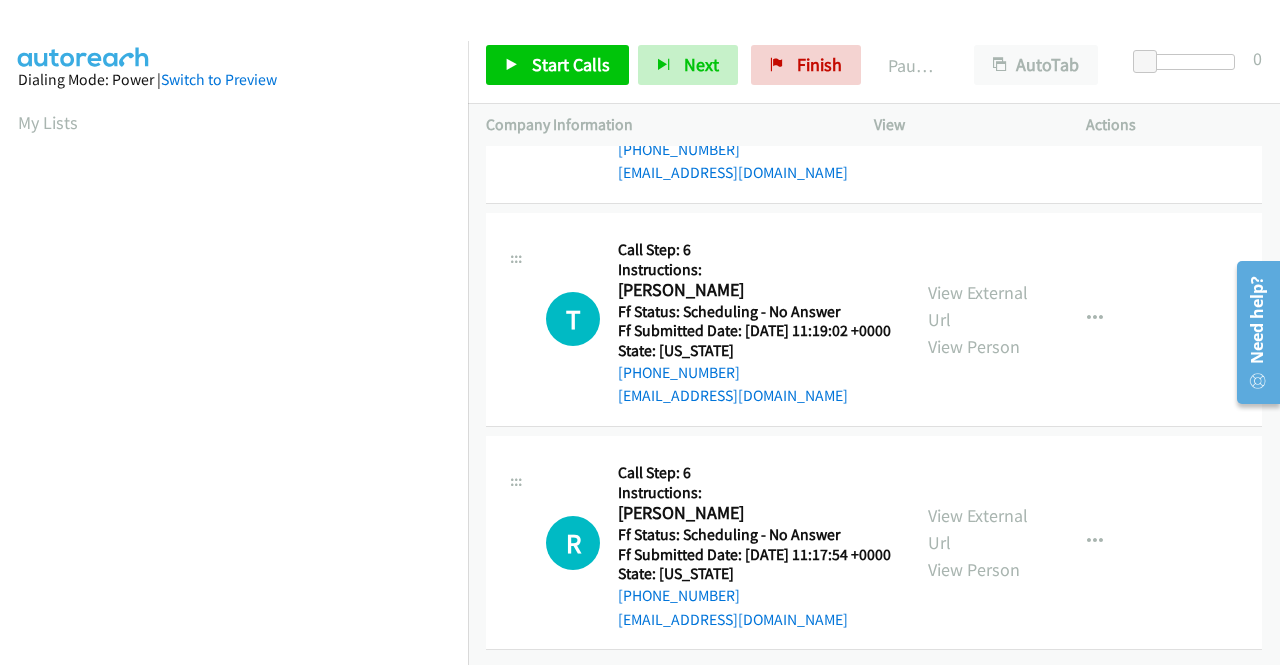 scroll, scrollTop: 2700, scrollLeft: 0, axis: vertical 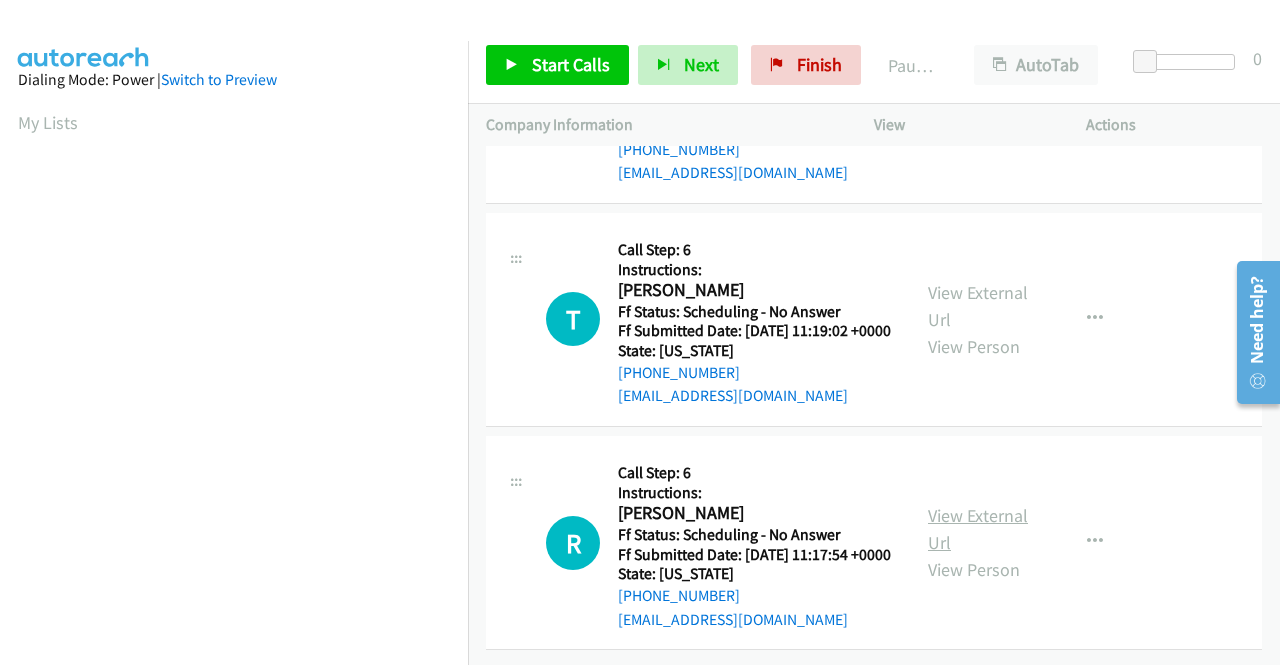 click on "View External Url" at bounding box center [978, 529] 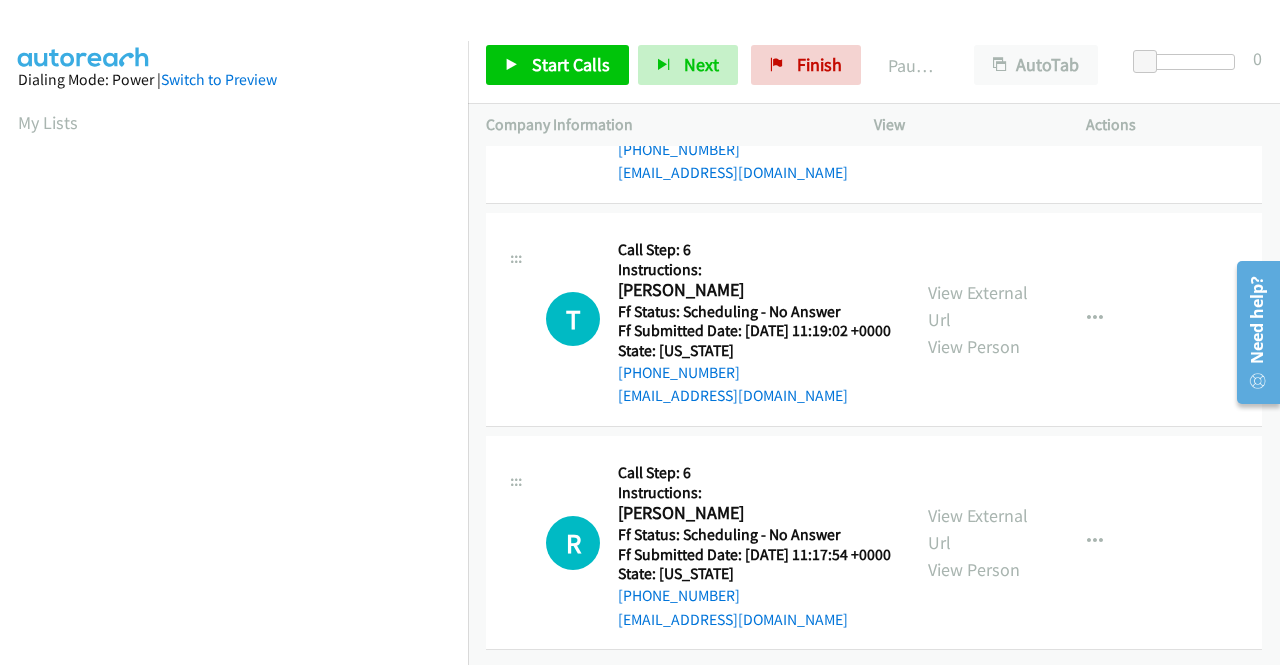 scroll, scrollTop: 2764, scrollLeft: 0, axis: vertical 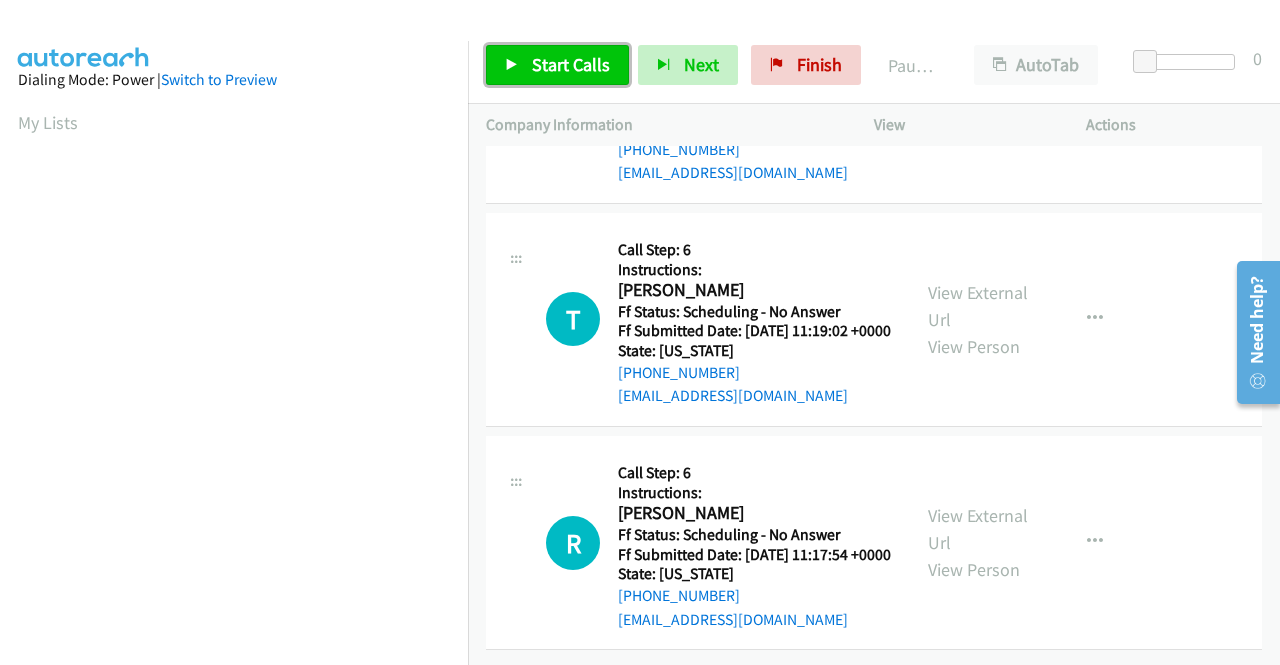 click on "Start Calls" at bounding box center (557, 65) 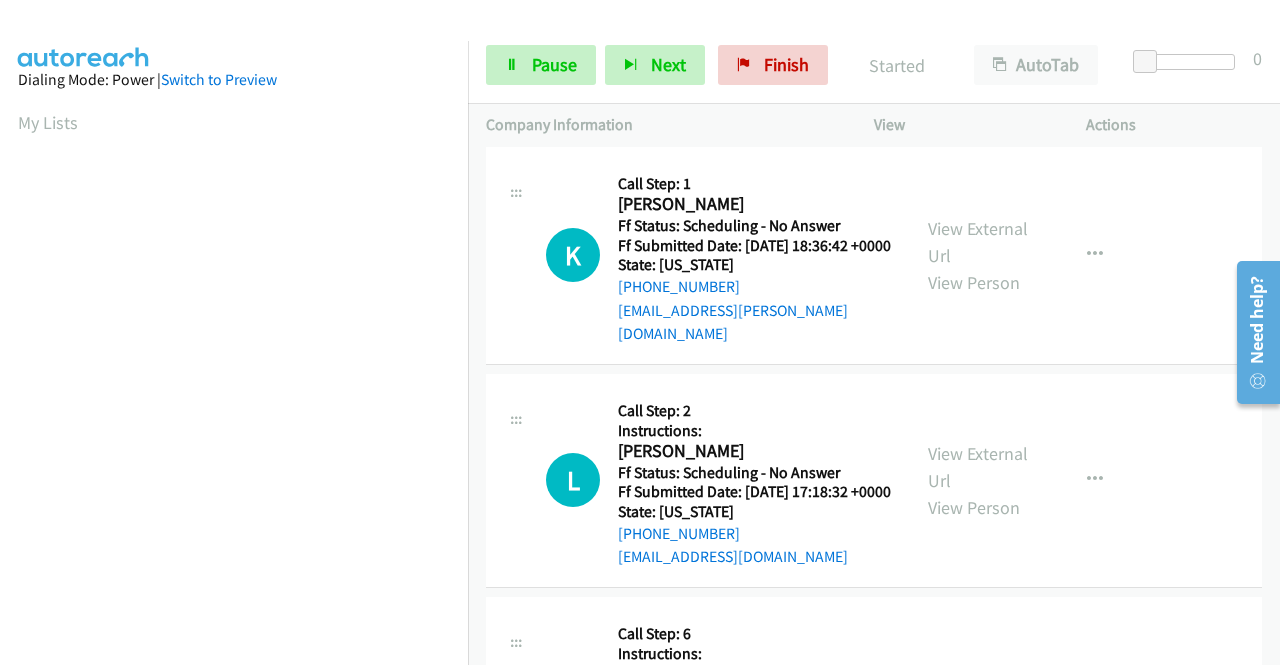 scroll, scrollTop: 0, scrollLeft: 0, axis: both 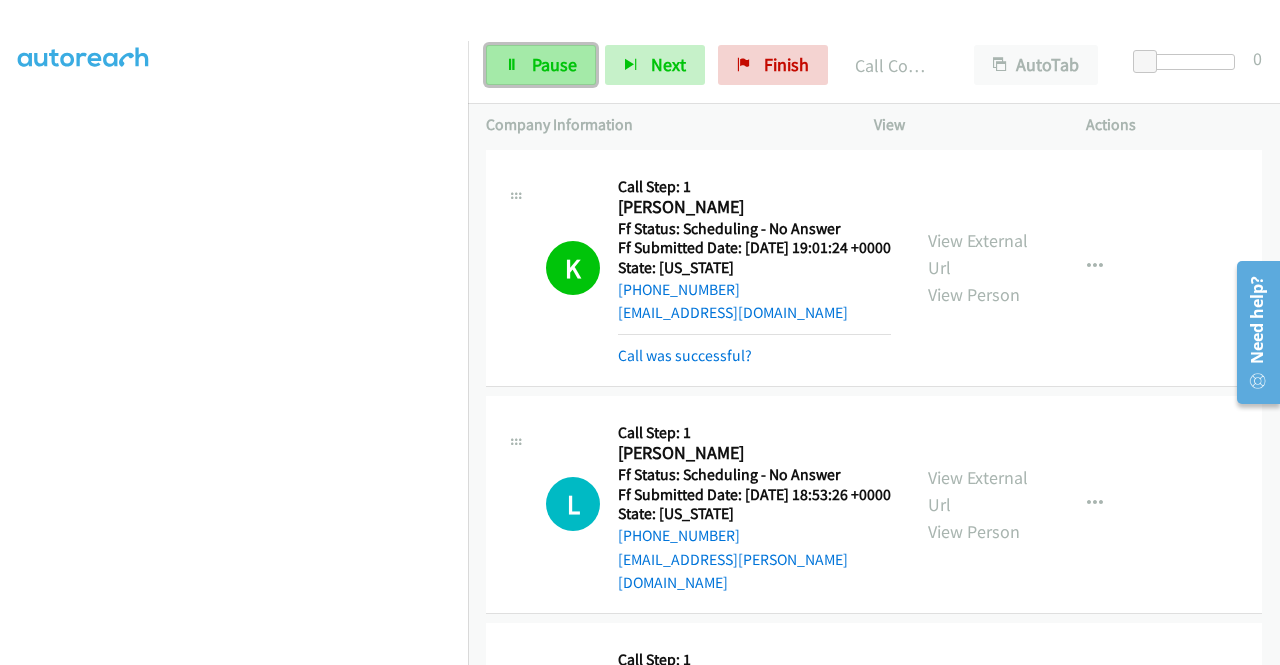 click on "Pause" at bounding box center (541, 65) 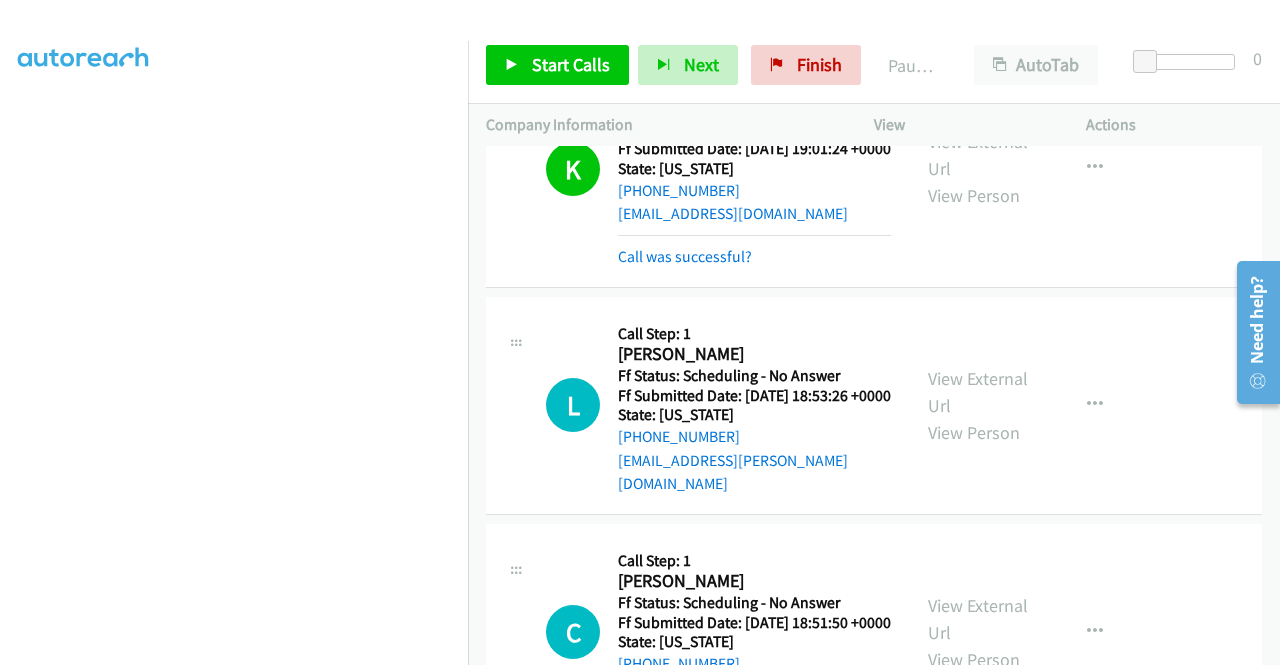 scroll, scrollTop: 0, scrollLeft: 0, axis: both 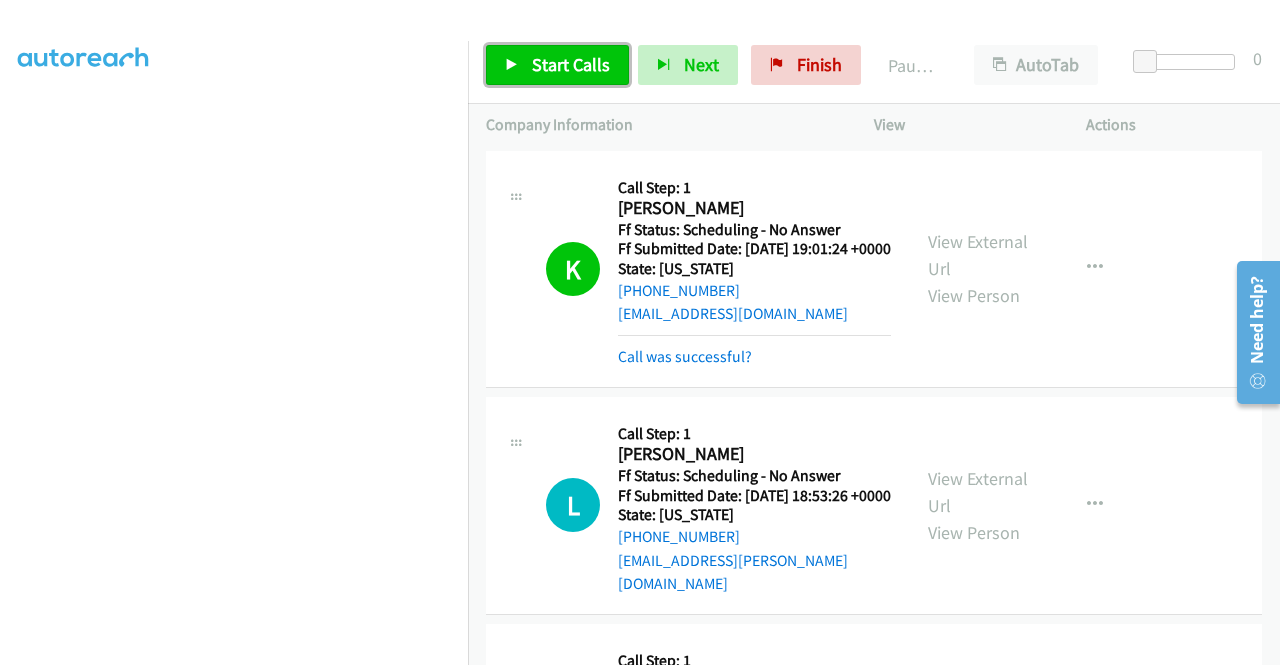 click on "Start Calls" at bounding box center [571, 64] 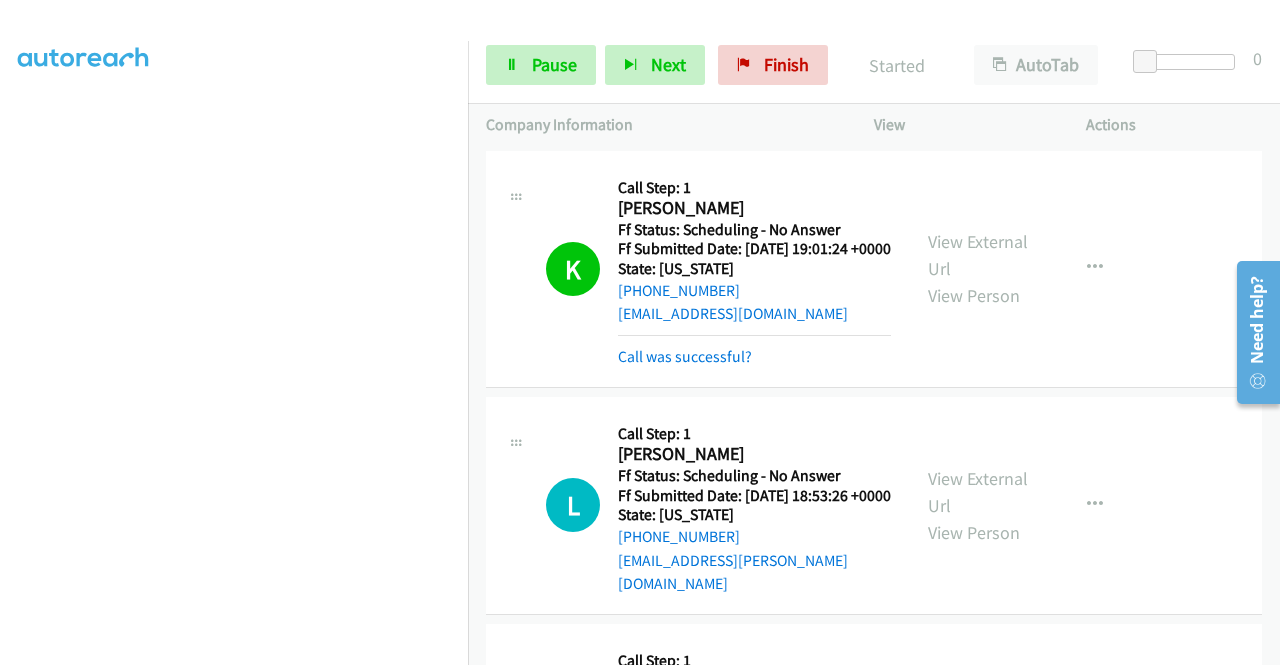 scroll, scrollTop: 0, scrollLeft: 0, axis: both 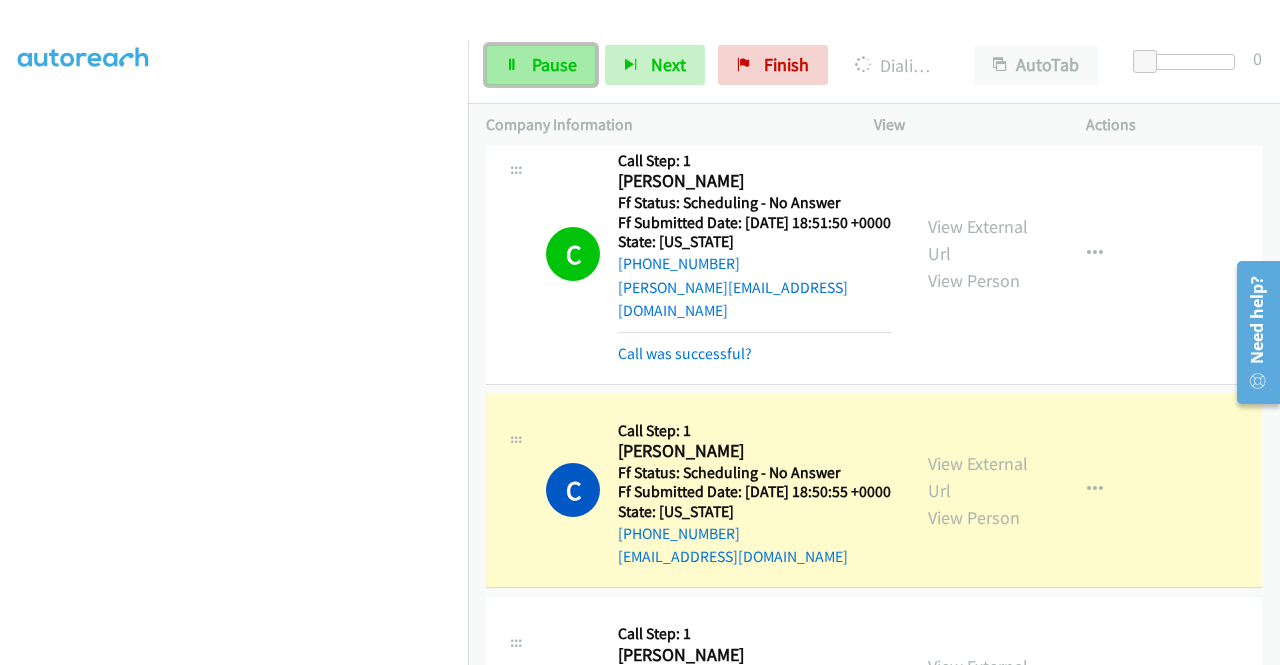 click on "Pause" at bounding box center (541, 65) 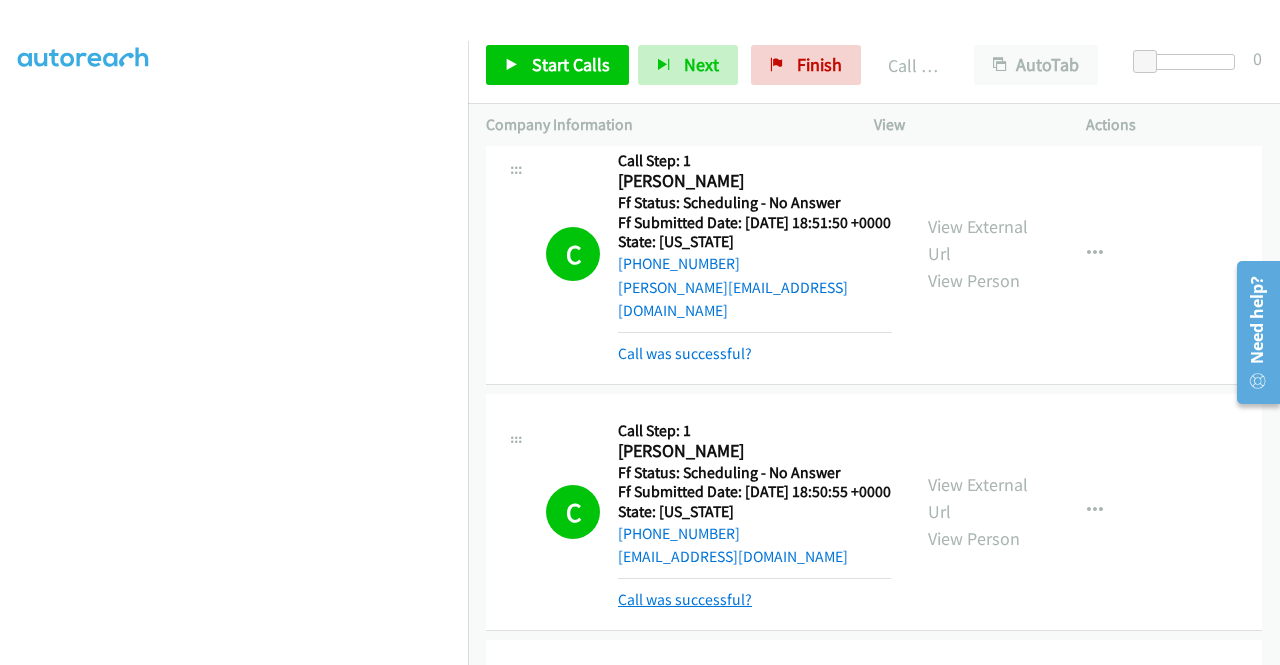 click on "Call was successful?" at bounding box center [685, 599] 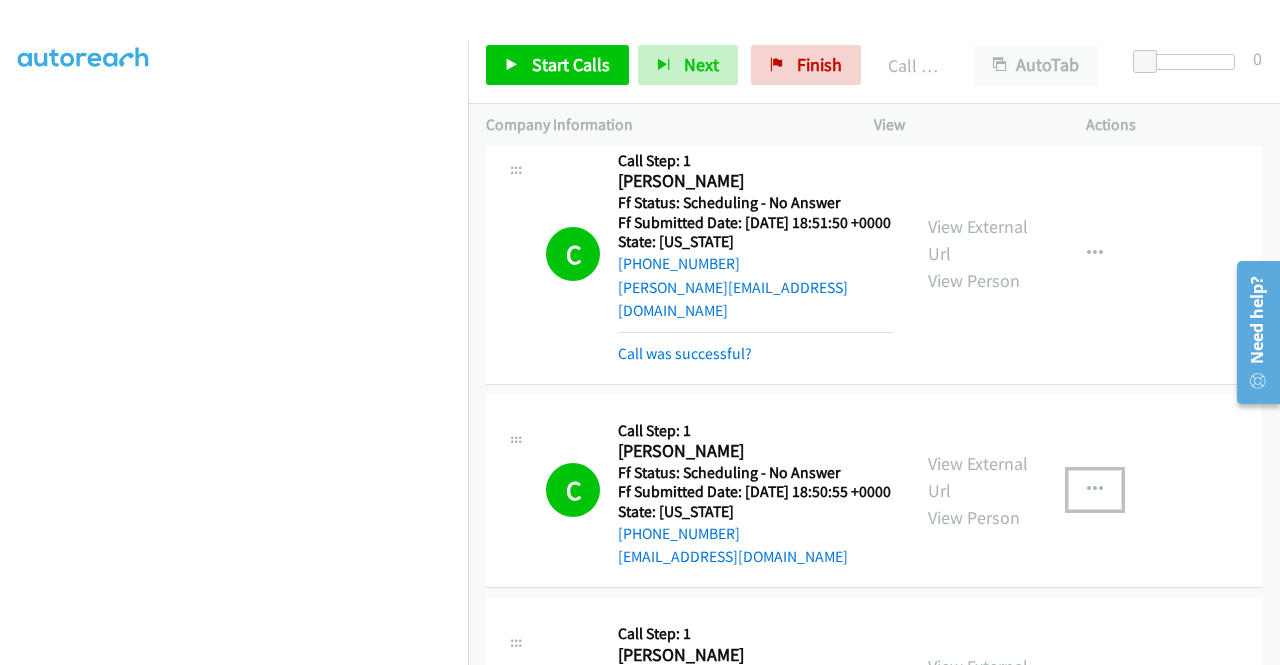 click at bounding box center (1095, 490) 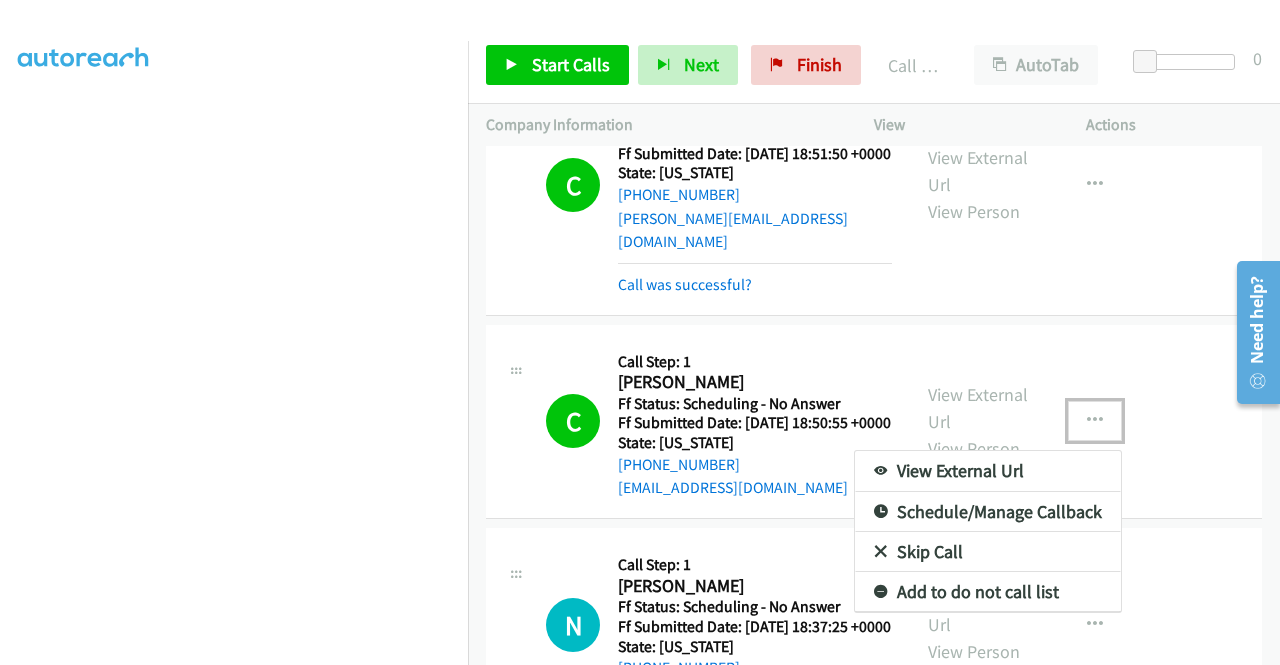 scroll, scrollTop: 600, scrollLeft: 0, axis: vertical 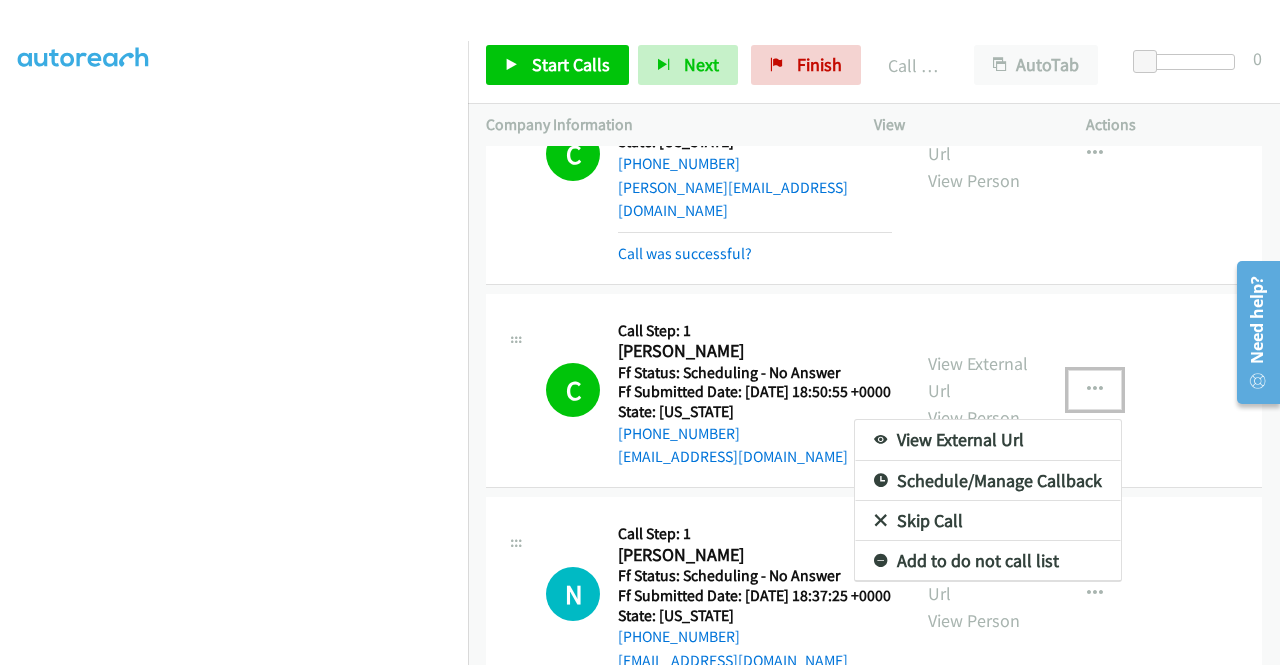click on "Add to do not call list" at bounding box center [988, 561] 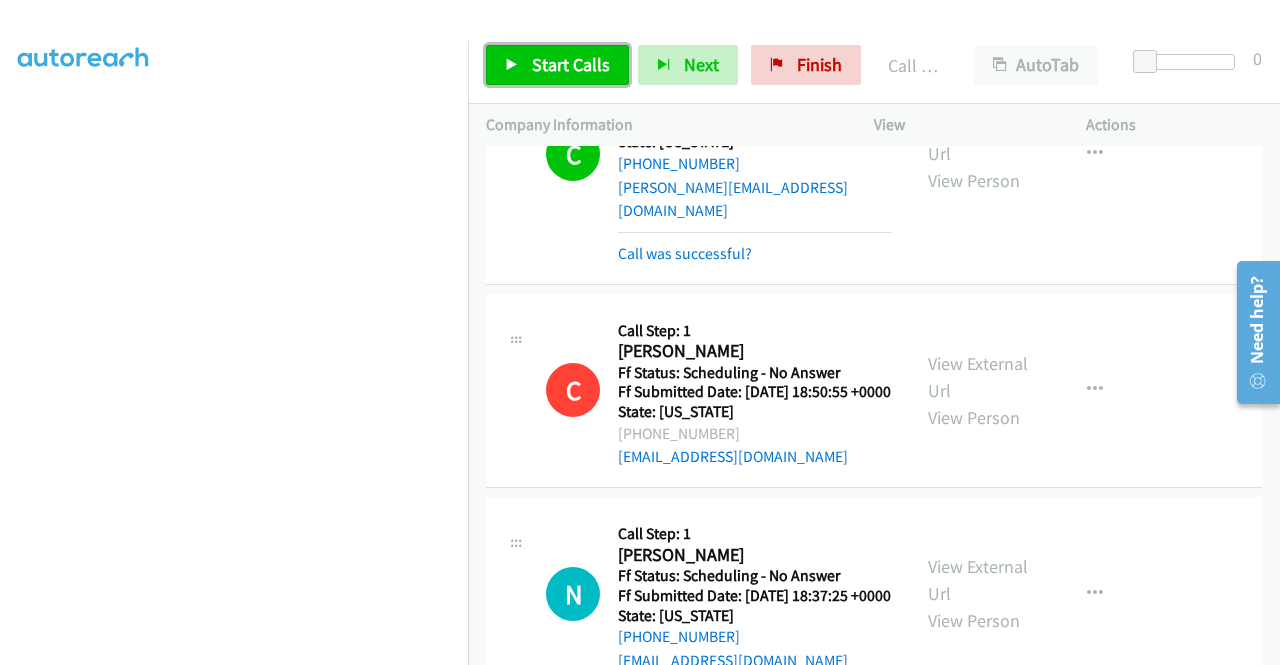 click on "Start Calls" at bounding box center (571, 64) 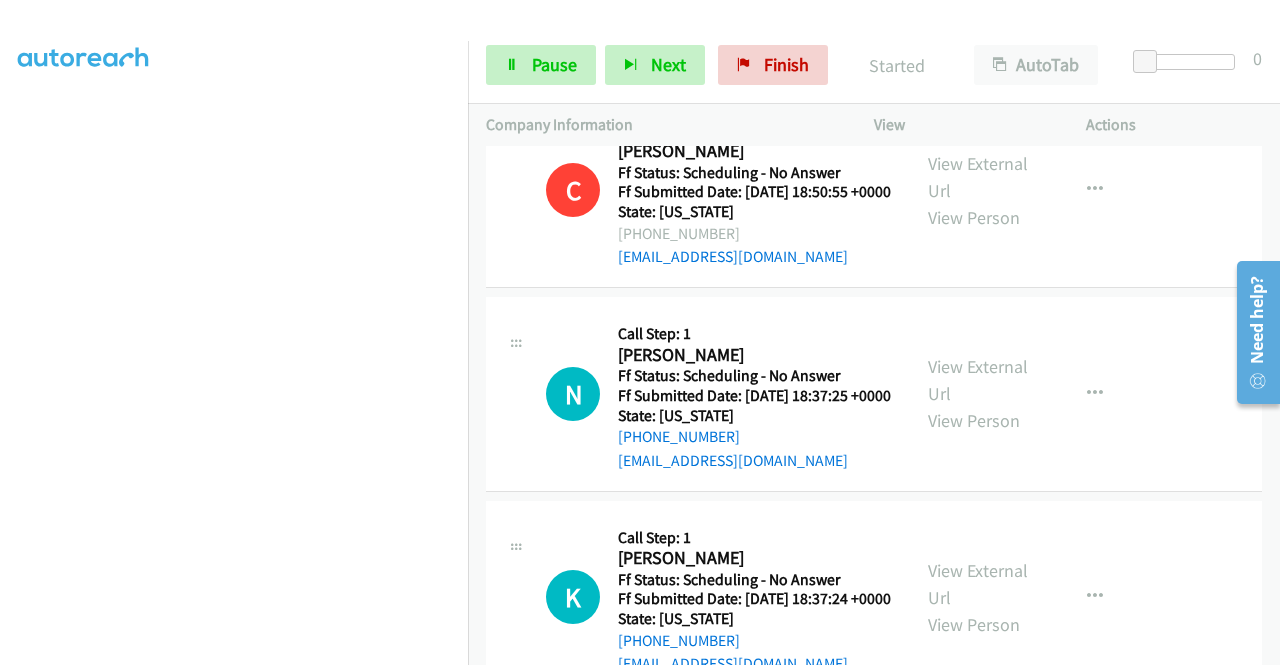 scroll, scrollTop: 900, scrollLeft: 0, axis: vertical 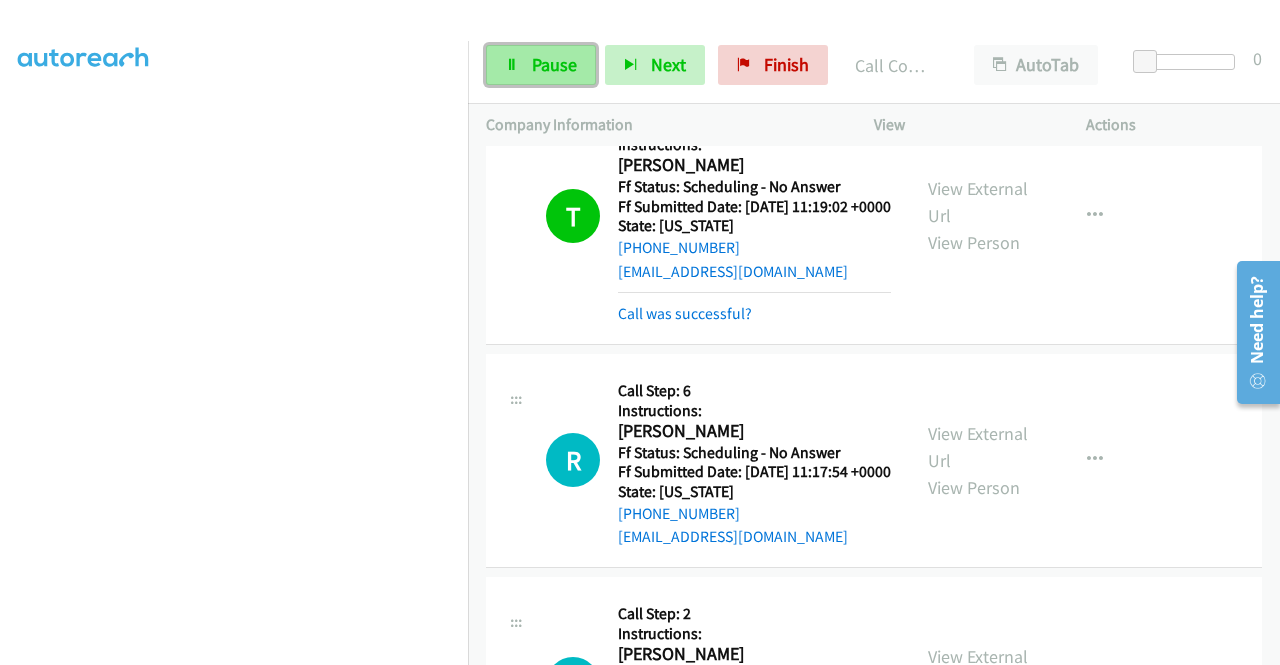click on "Pause" at bounding box center [554, 64] 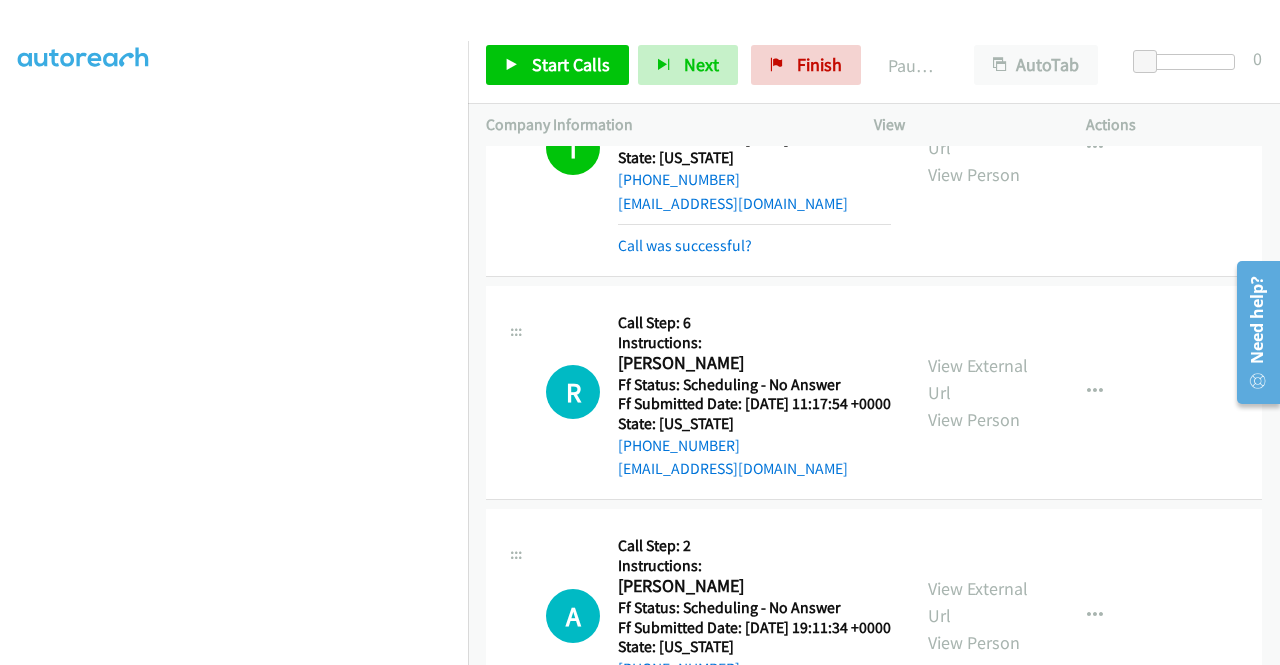 scroll, scrollTop: 3200, scrollLeft: 0, axis: vertical 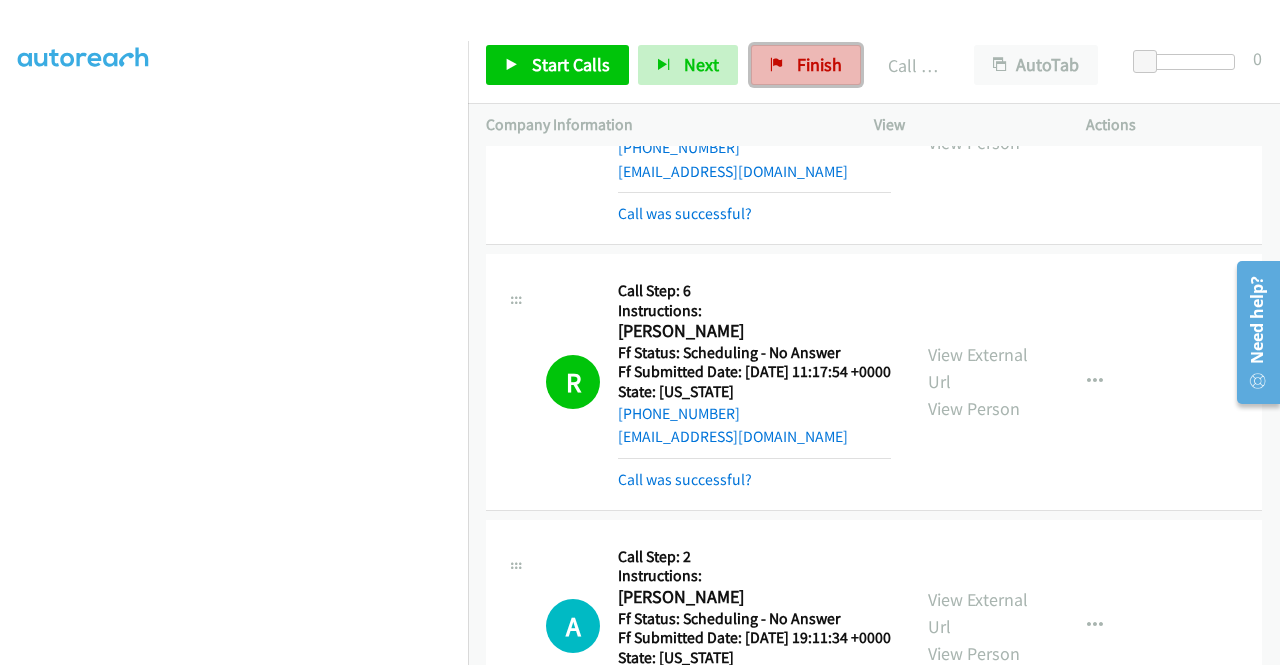 click on "Finish" at bounding box center [806, 65] 